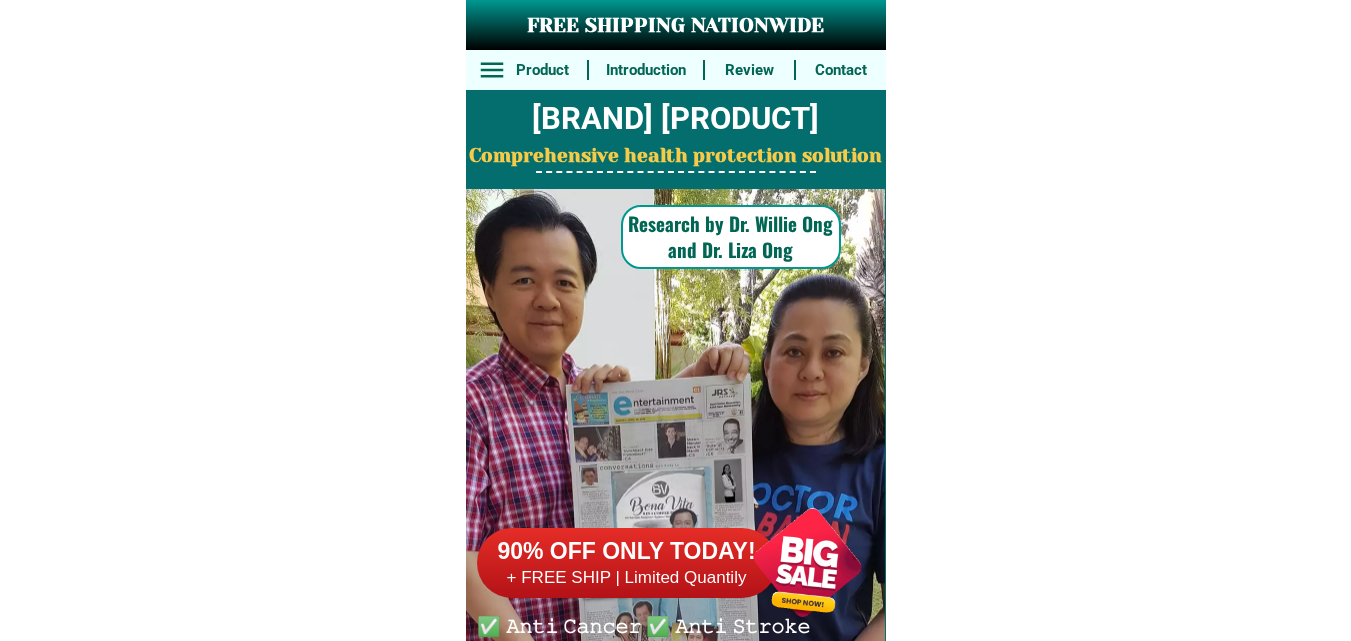scroll, scrollTop: 0, scrollLeft: 0, axis: both 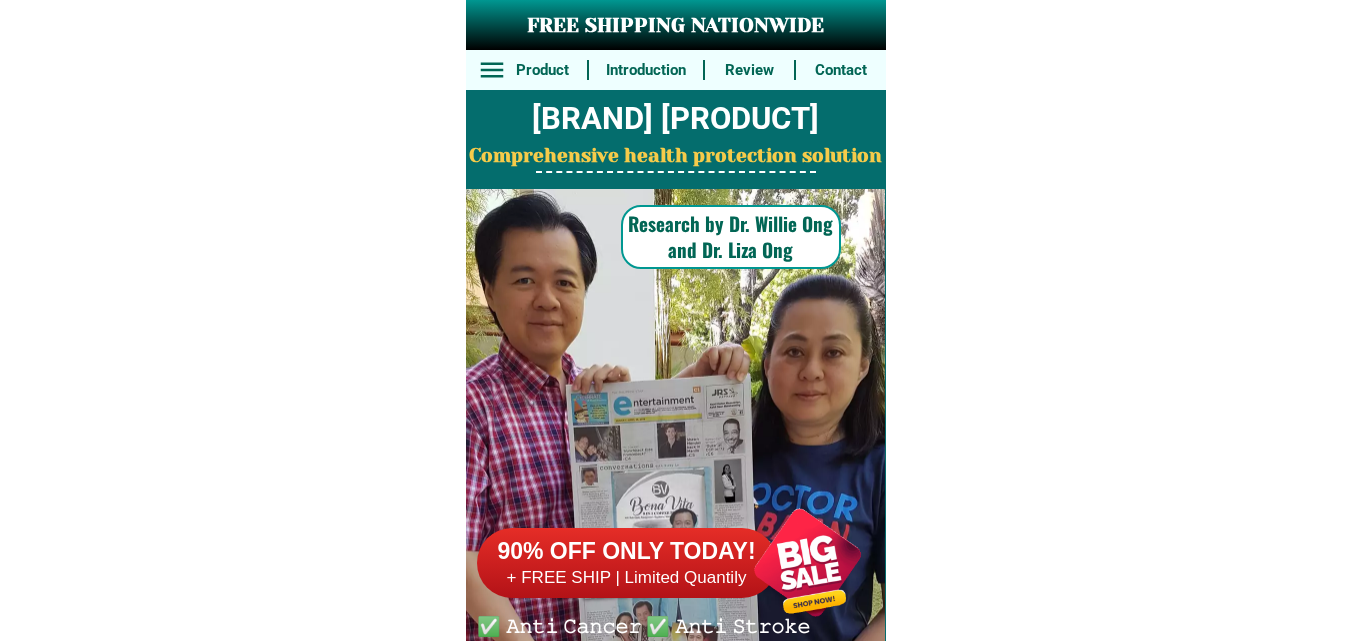 click at bounding box center (807, 562) 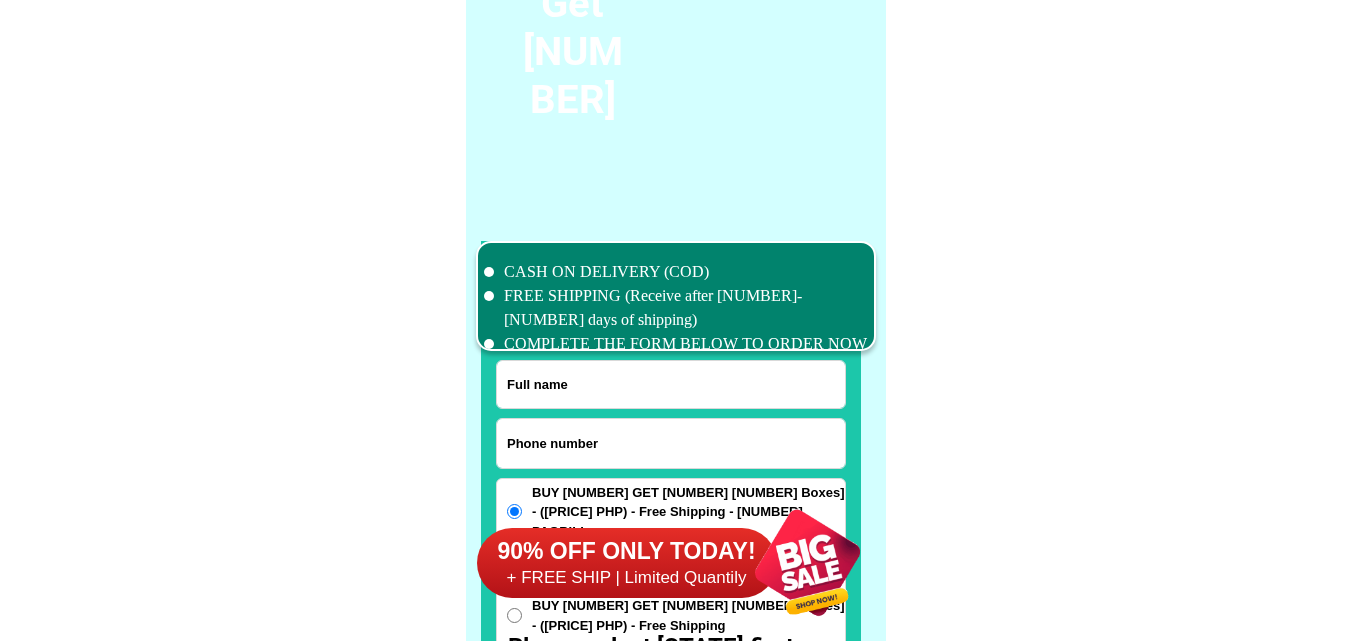 scroll, scrollTop: 15546, scrollLeft: 0, axis: vertical 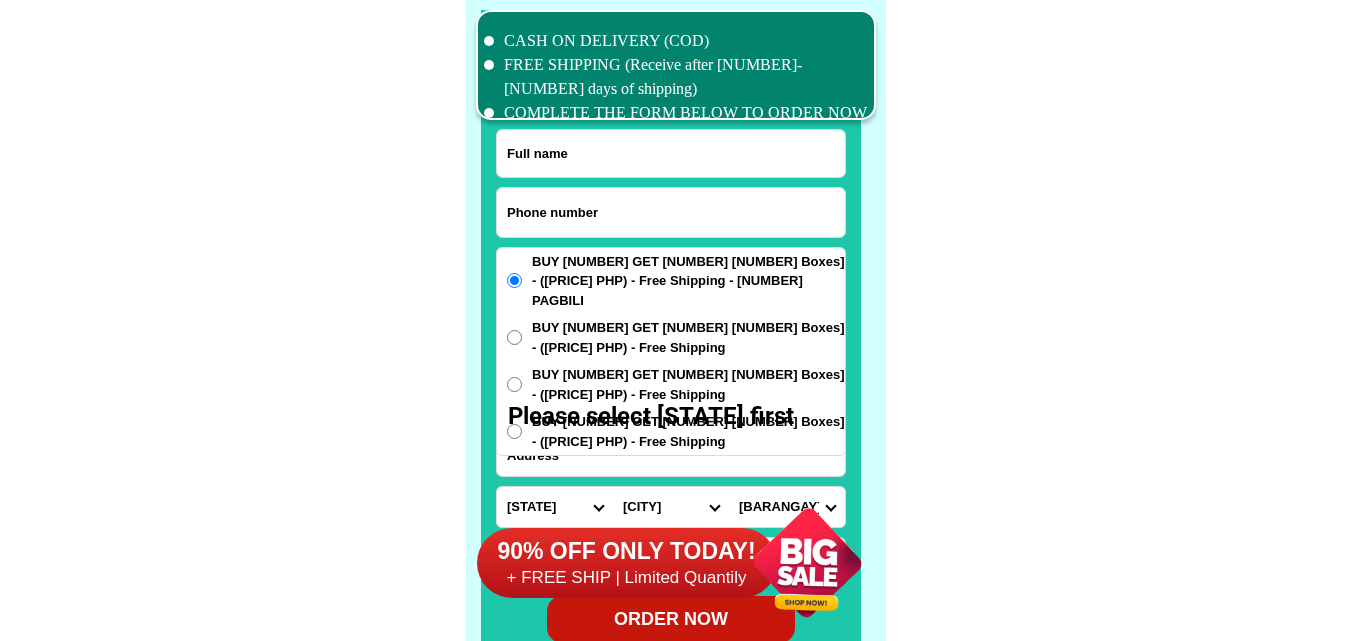 paste on "[PHONE]" 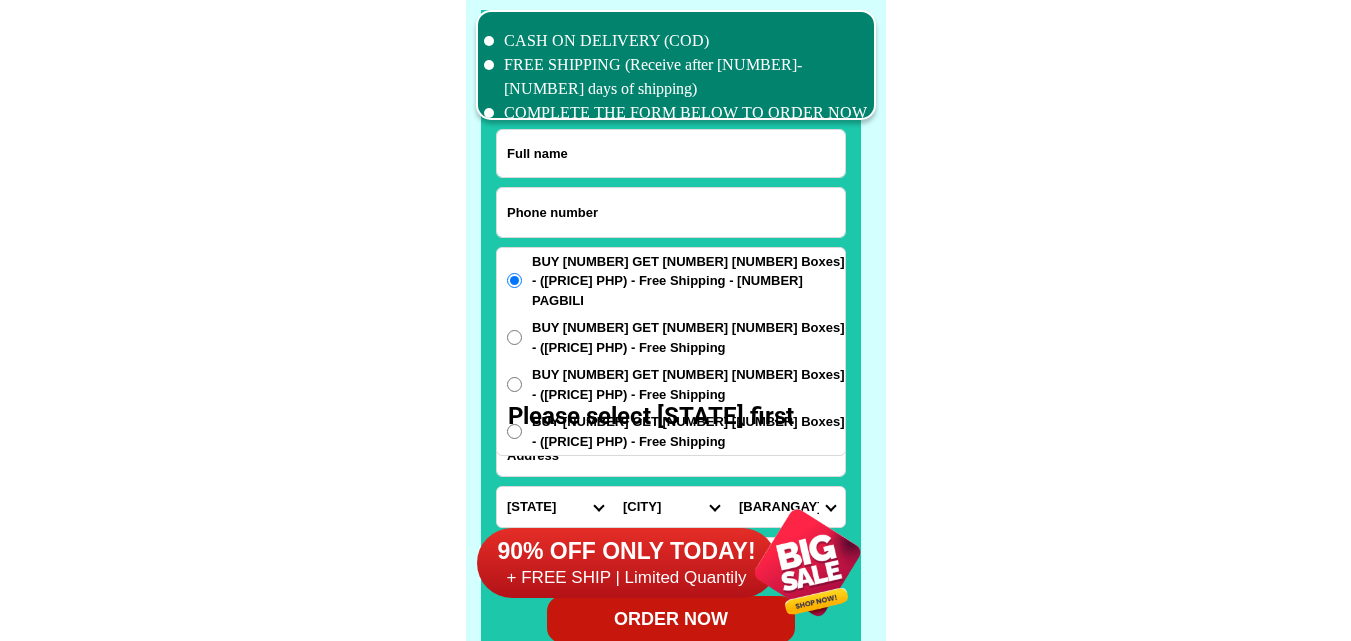 click at bounding box center (671, 212) 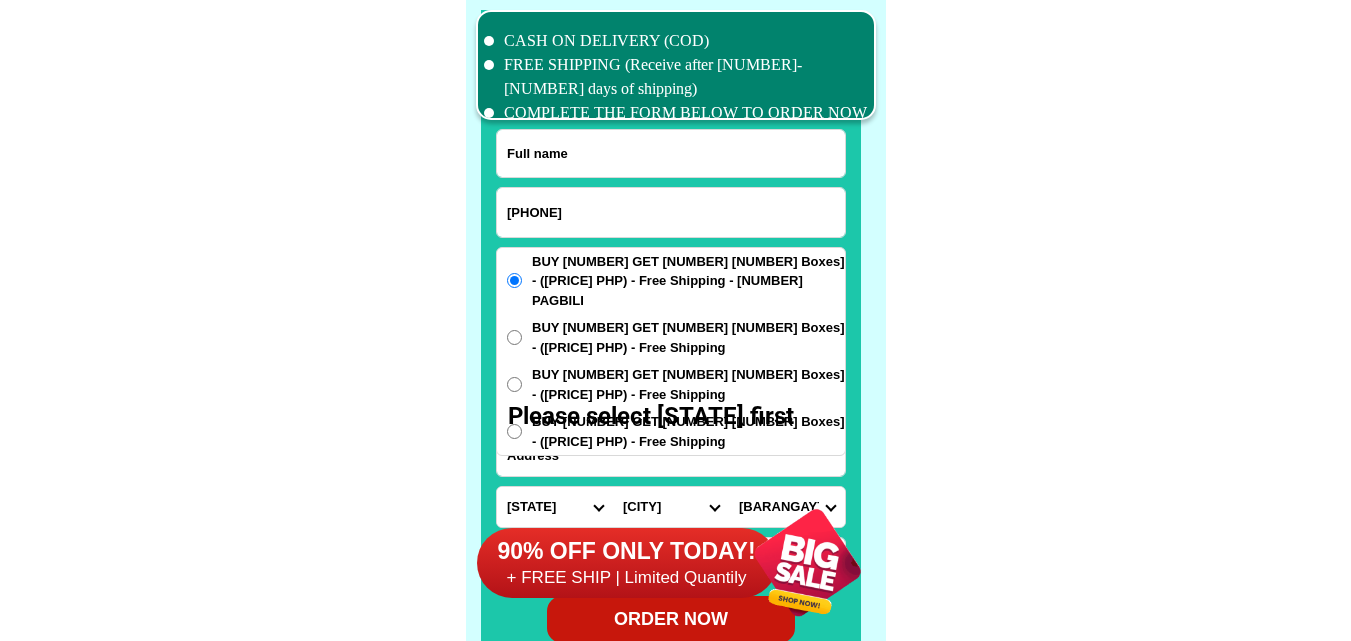 type on "[PHONE]" 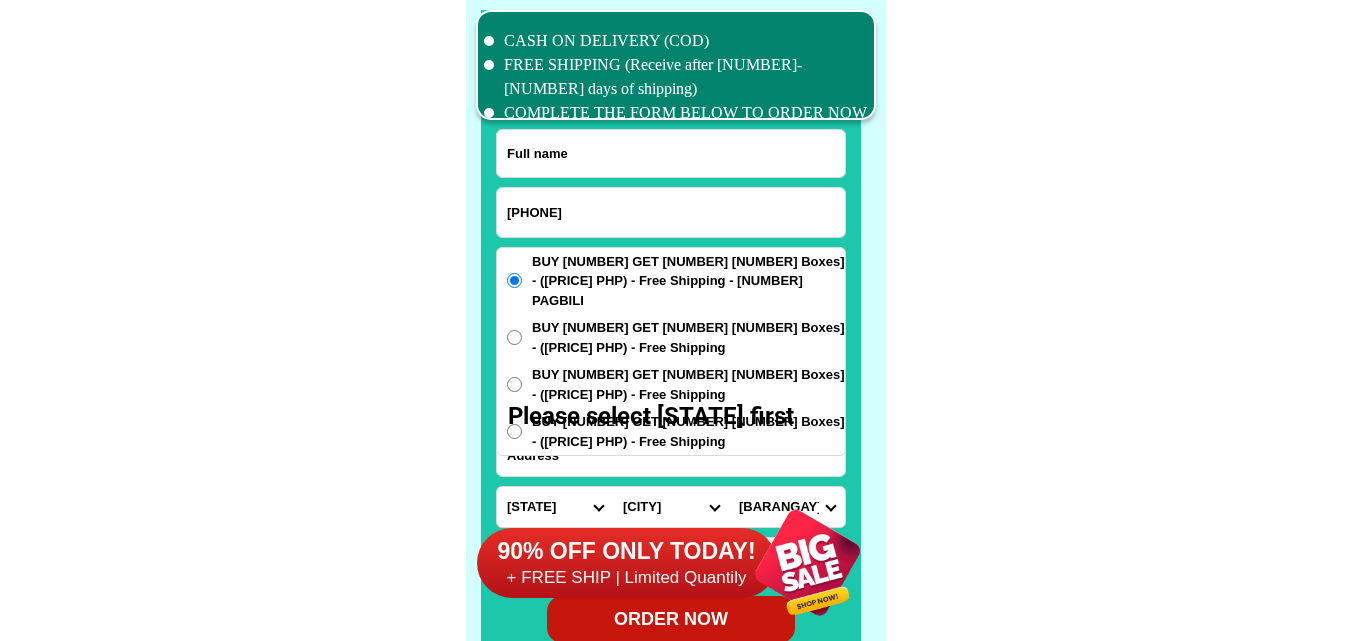 click at bounding box center (671, 153) 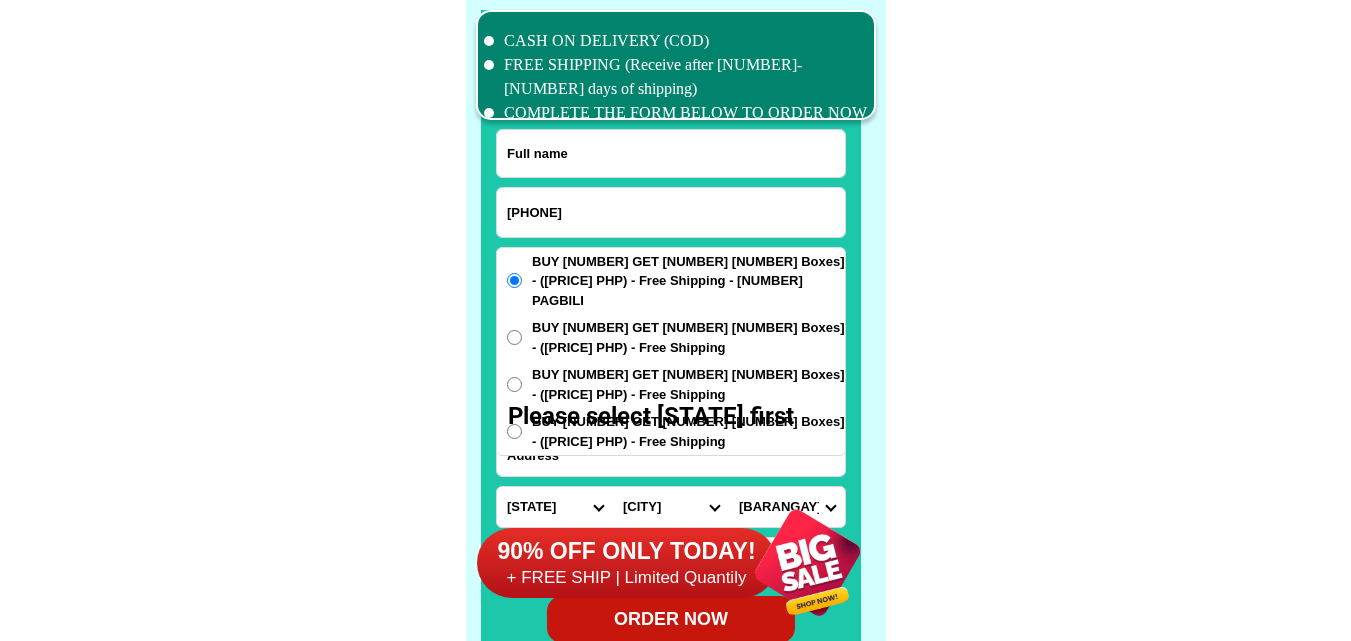 paste on "[FIRST] [LAST]" 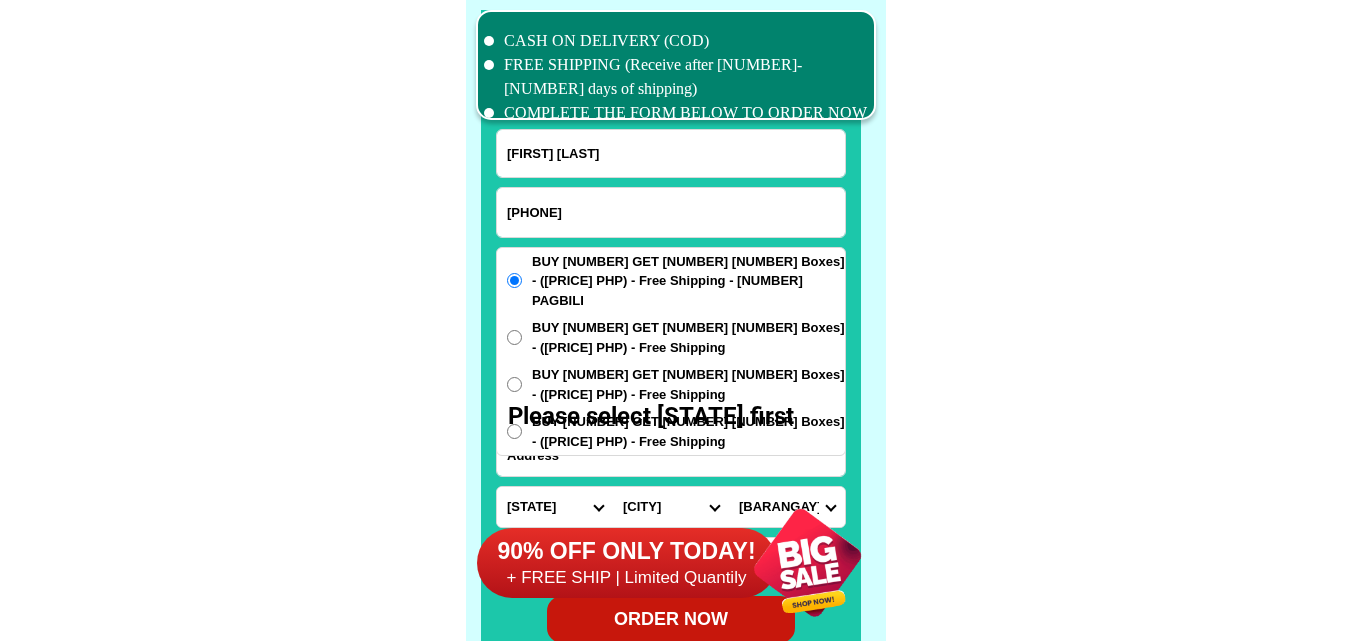 type on "[FIRST] [LAST]" 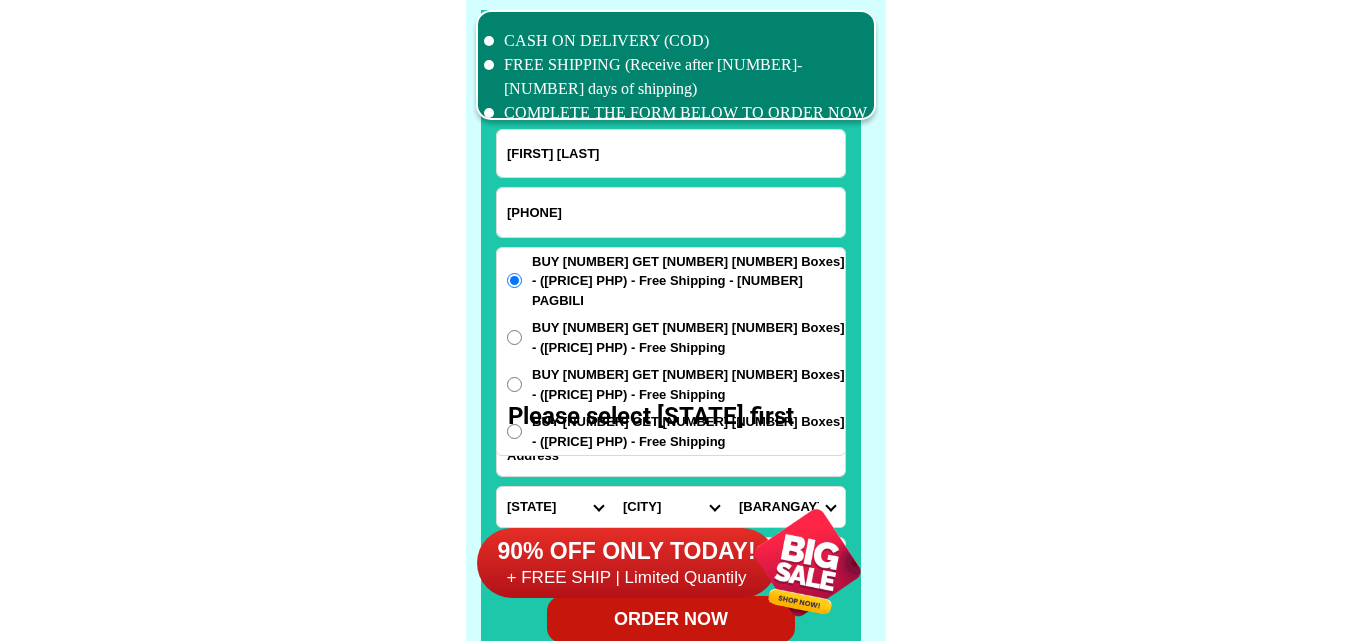 click at bounding box center [671, 456] 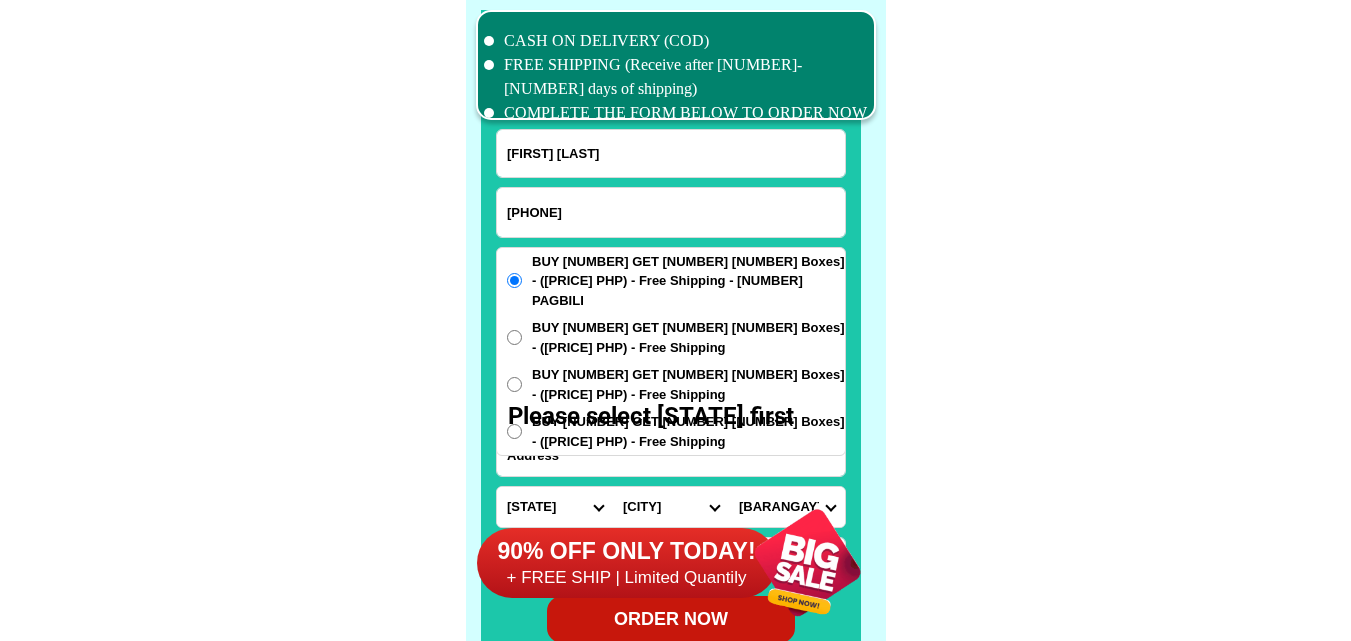 paste on "address [PERSON] [STATE].barangay [BARANGAY] purok [NUMBER]" 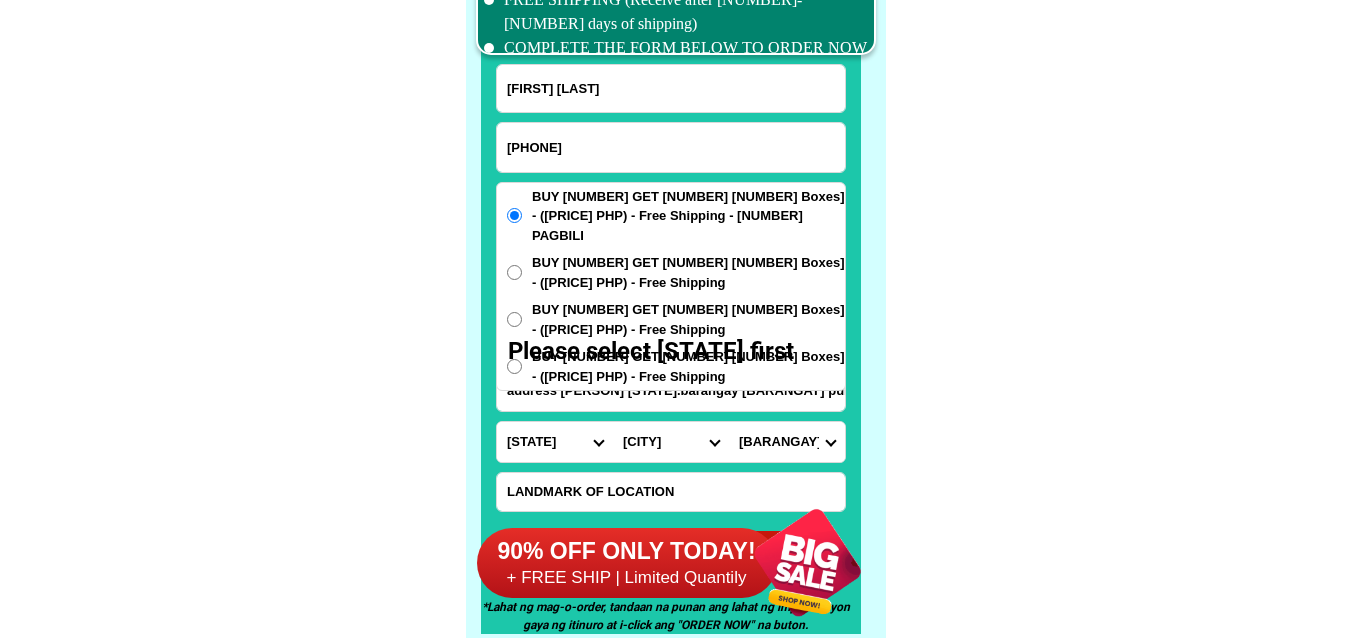 scroll, scrollTop: 15646, scrollLeft: 0, axis: vertical 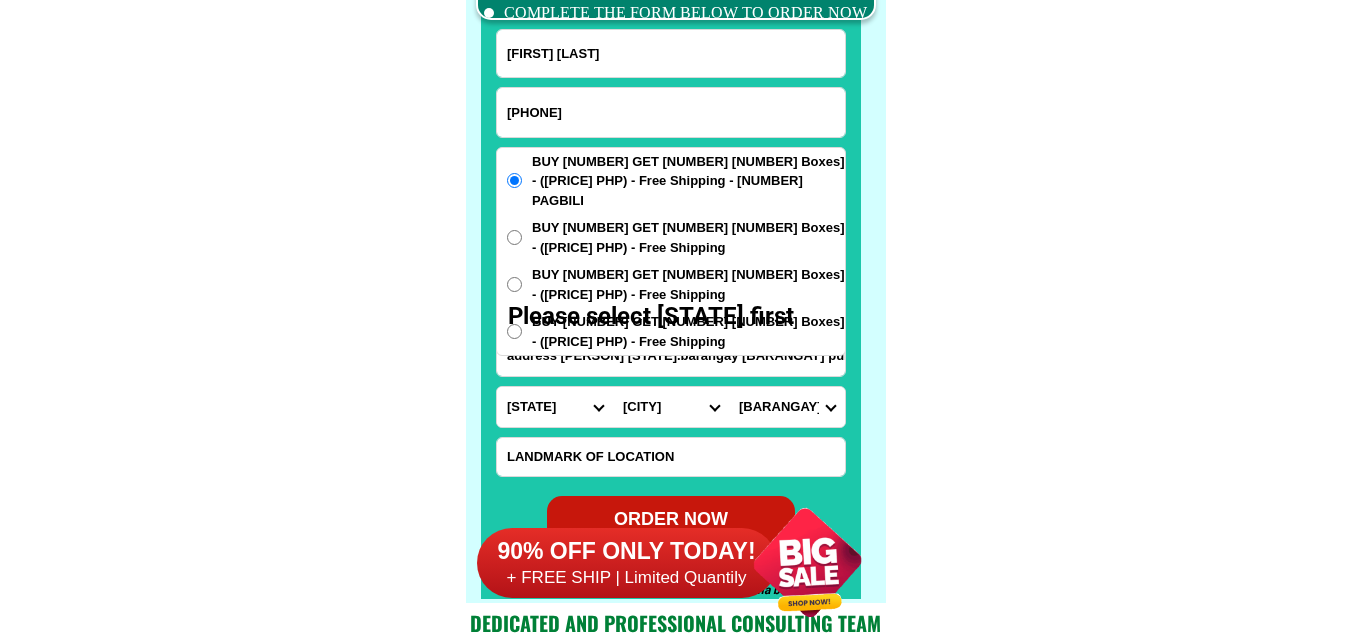 type on "address [PERSON] [STATE].barangay [BARANGAY] purok [NUMBER]" 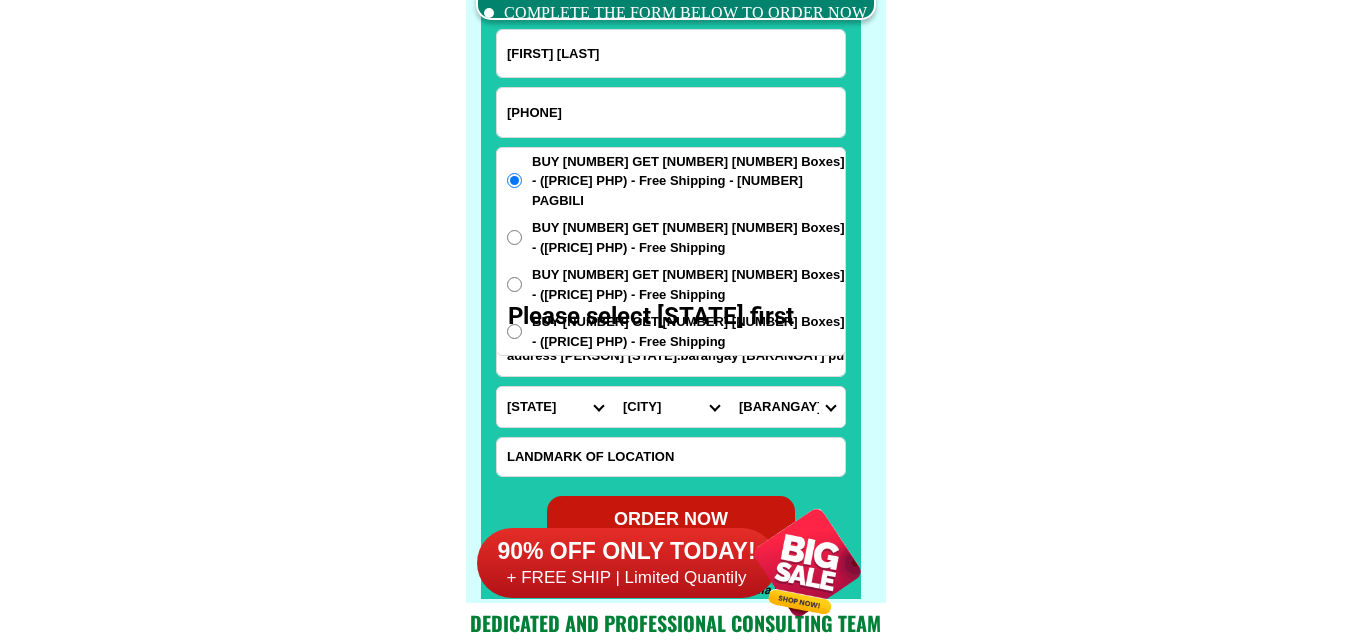 click on "Province Abra Agusan-del-norte Agusan-del-sur Aklan Albay Antique Apayao Aurora Basilan Bataan Batanes Batangas Benguet Biliran Bohol Bukidnon Bulacan Cagayan Camarines-norte Camarines-sur Camiguin Capiz Catanduanes Cavite Cebu Cotabato Davao-de-oro Davao-del-norte Davao-del-sur Davao-occidental Davao-oriental Dinagat-islands Eastern-samar Guimaras Ifugao Ilocos-norte Ilocos-sur Iloilo Isabela Kalinga La-union Laguna Lanao-del-norte Lanao-del-sur Leyte Maguindanao Marinduque Masbate Metro-manila Misamis-occidental Misamis-oriental Mountain-province Negros-occidental Negros-oriental Northern-samar Nueva-ecija Nueva-vizcaya Occidental-mindoro Oriental-mindoro Palawan Pampanga Pangasinan Quezon Quirino Rizal Romblon Sarangani Siquijor Sorsogon South-cotabato Southern-leyte Sultan-kudarat Sulu Surigao-del-norte Surigao-del-sur Tarlac Tawi-tawi Western-samar Zambales Zamboanga-del-norte Zamboanga-del-sur Zamboanga-sibugay" at bounding box center [555, 407] 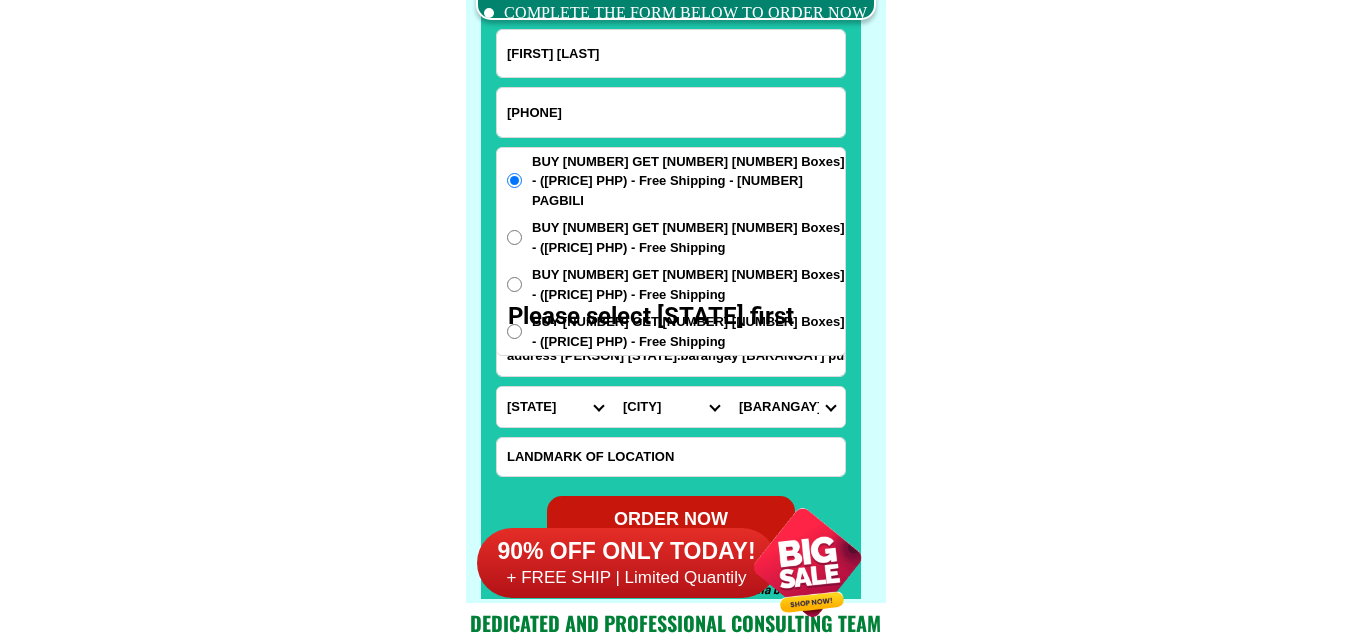 select on "63_305" 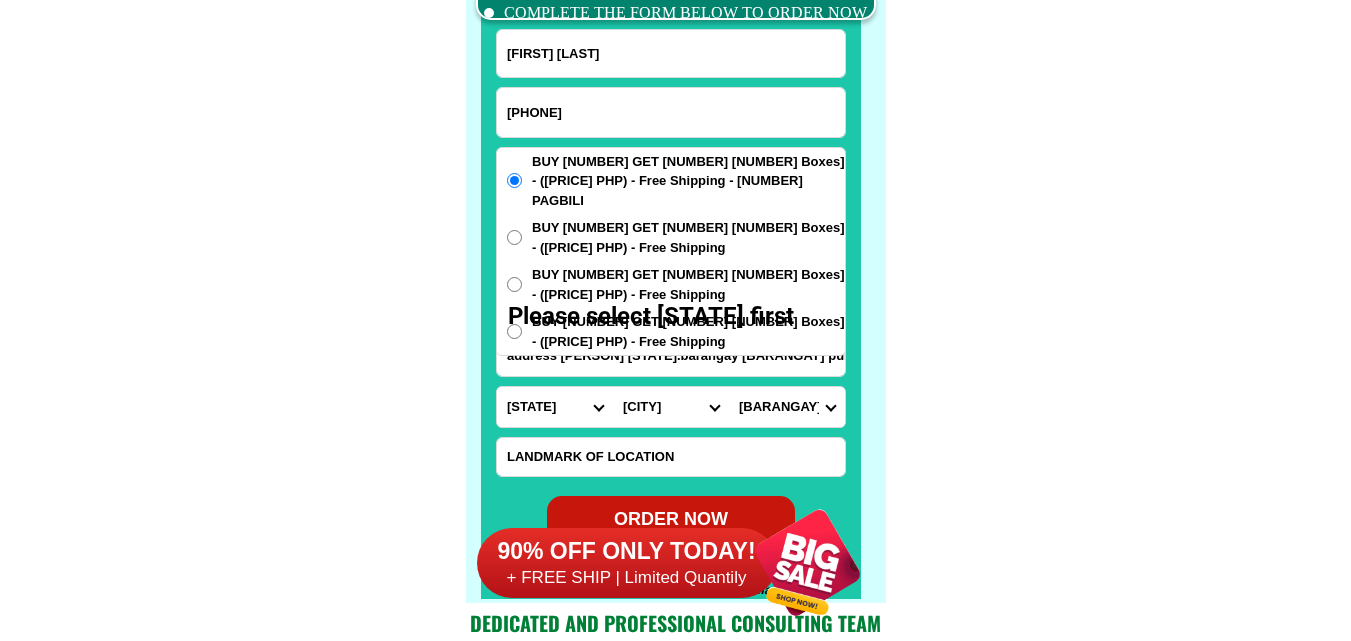 click on "Province Abra Agusan-del-norte Agusan-del-sur Aklan Albay Antique Apayao Aurora Basilan Bataan Batanes Batangas Benguet Biliran Bohol Bukidnon Bulacan Cagayan Camarines-norte Camarines-sur Camiguin Capiz Catanduanes Cavite Cebu Cotabato Davao-de-oro Davao-del-norte Davao-del-sur Davao-occidental Davao-oriental Dinagat-islands Eastern-samar Guimaras Ifugao Ilocos-norte Ilocos-sur Iloilo Isabela Kalinga La-union Laguna Lanao-del-norte Lanao-del-sur Leyte Maguindanao Marinduque Masbate Metro-manila Misamis-occidental Misamis-oriental Mountain-province Negros-occidental Negros-oriental Northern-samar Nueva-ecija Nueva-vizcaya Occidental-mindoro Oriental-mindoro Palawan Pampanga Pangasinan Quezon Quirino Rizal Romblon Sarangani Siquijor Sorsogon South-cotabato Southern-leyte Sultan-kudarat Sulu Surigao-del-norte Surigao-del-sur Tarlac Tawi-tawi Western-samar Zambales Zamboanga-del-norte Zamboanga-del-sur Zamboanga-sibugay" at bounding box center [555, 407] 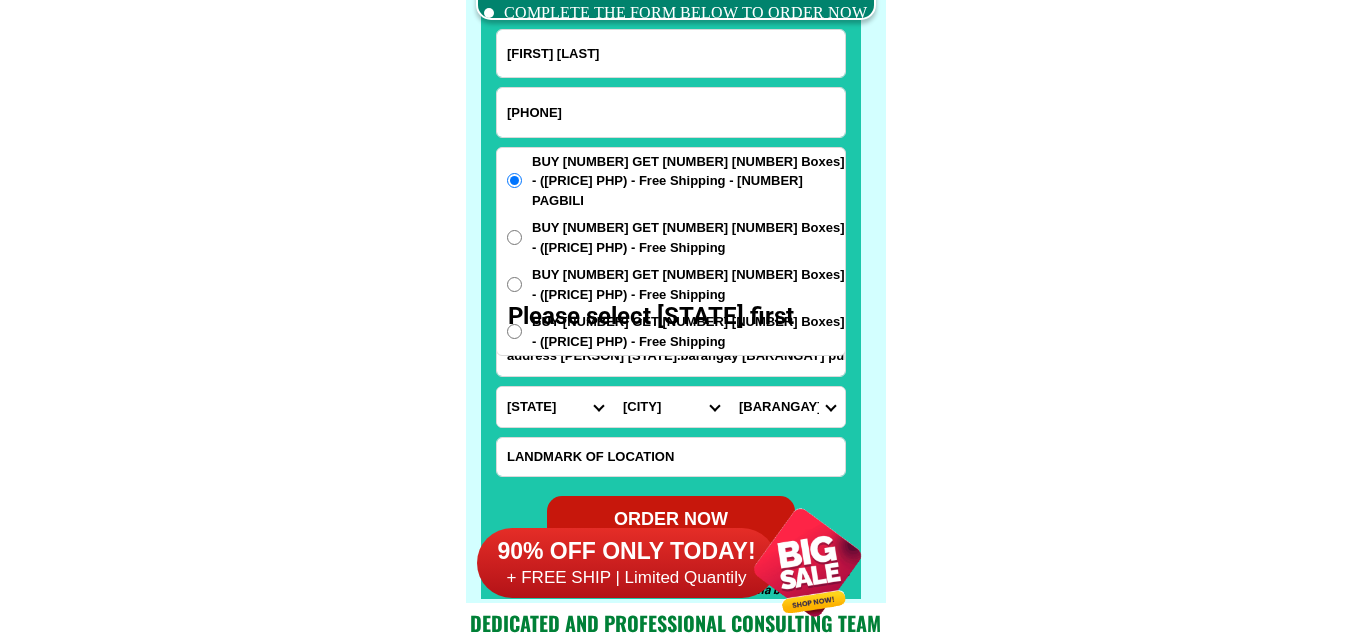 click on "City Angadanan Benito-soliven Cabagan Cauayan-city Cordon Delfin-albano Dinapigue Divilacan Echague Gamu Ilagan Isabela-alicia Isabela-aurora Isabela-burgos Isabela-cabatuan Isabela-isabela-city Isabela-luna Isabela-naguilian Isabela-quezon Isabela-quirino Isabela-roxas Isabela-san-agustin Isabela-san-isidro Isabela-san-manuel Isabela-san-mateo Isabela-san-pablo Isabela-santa-maria Isabela-santo-tomas Jones Maconacon Mallig Palanan Ramon Reina-mercedes San-guillermo San-mariano Santiago-city Tumauini" at bounding box center [671, 407] 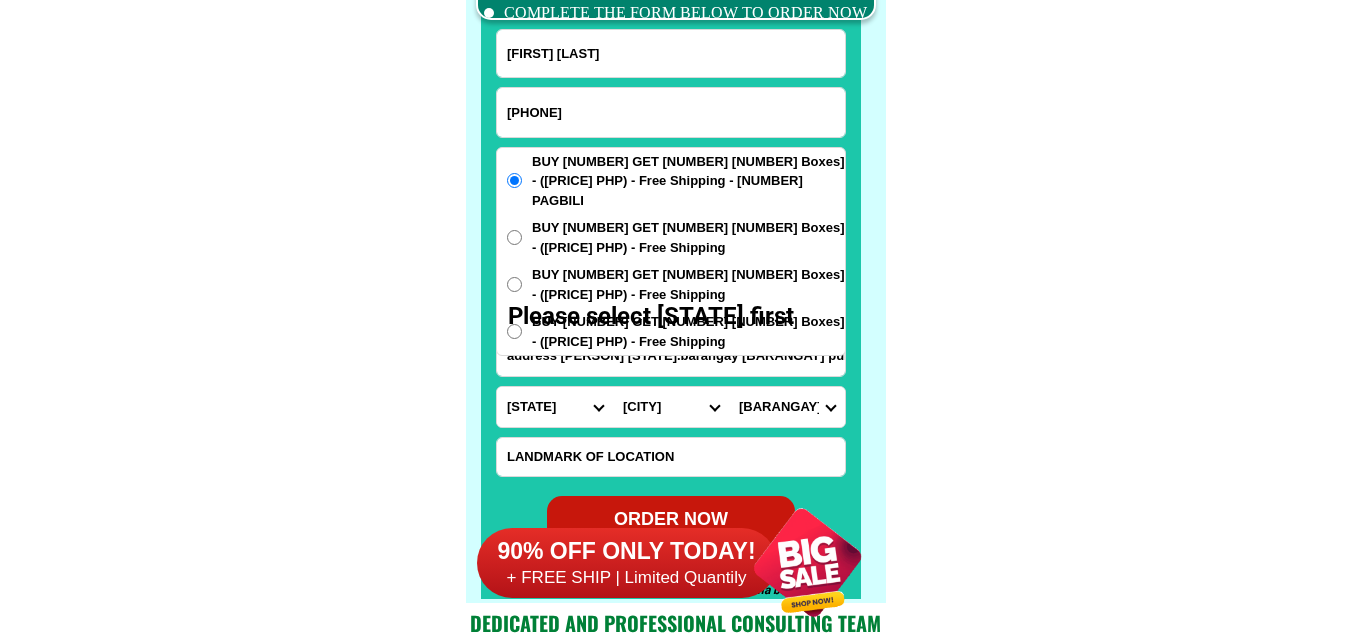 select on "[NUMBER]" 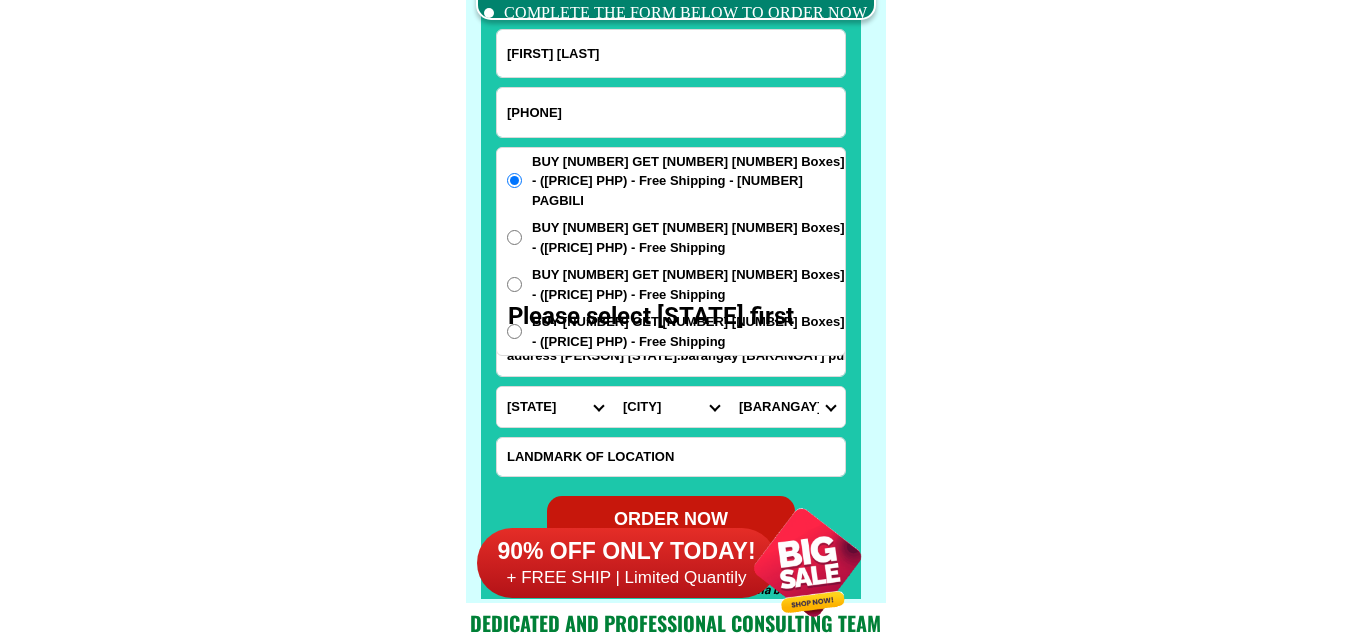 click on "City Angadanan Benito-soliven Cabagan Cauayan-city Cordon Delfin-albano Dinapigue Divilacan Echague Gamu Ilagan Isabela-alicia Isabela-aurora Isabela-burgos Isabela-cabatuan Isabela-isabela-city Isabela-luna Isabela-naguilian Isabela-quezon Isabela-quirino Isabela-roxas Isabela-san-agustin Isabela-san-isidro Isabela-san-manuel Isabela-san-mateo Isabela-san-pablo Isabela-santa-maria Isabela-santo-tomas Jones Maconacon Mallig Palanan Ramon Reina-mercedes San-guillermo San-mariano Santiago-city Tumauini" at bounding box center [671, 407] 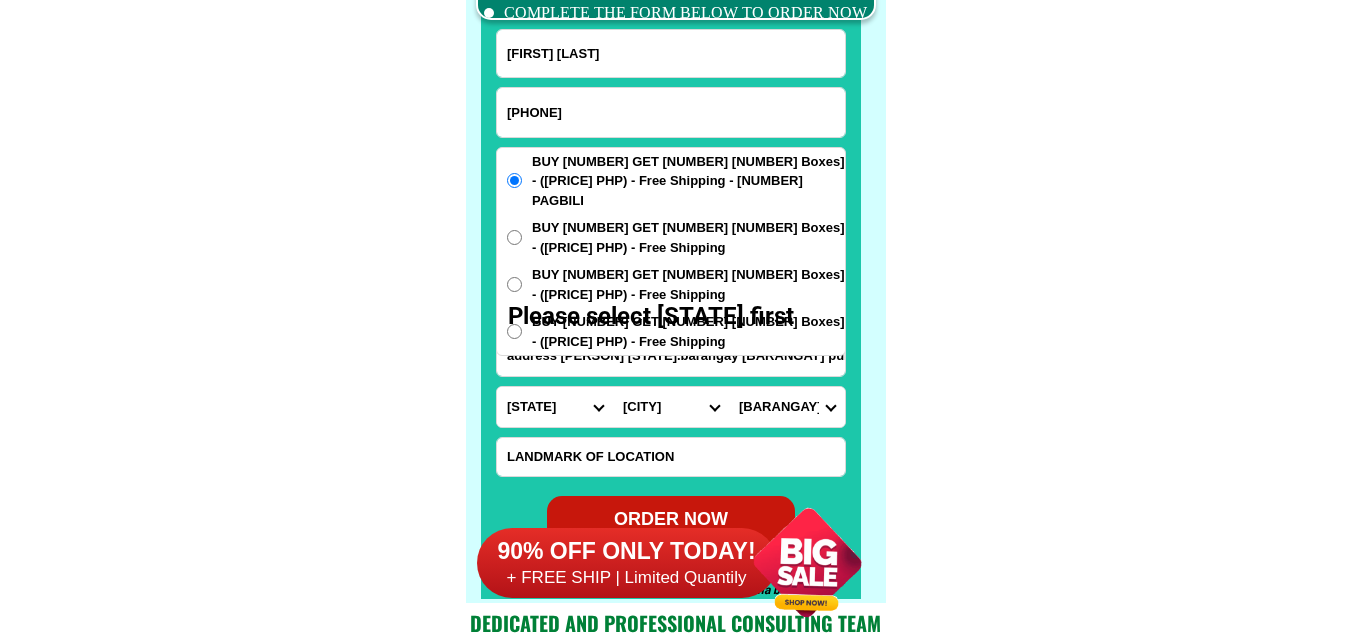 click on "[BARANGAY] [BARANGAY] [BARANGAY] [BARANGAY] [BARANGAY] [BARANGAY] [BARANGAY] [BARANGAY] [BARANGAY] [BARANGAY] [BARANGAY] [BARANGAY] [BARANGAY] [BARANGAY] [BARANGAY] [BARANGAY] [BARANGAY] [BARANGAY] [BARANGAY] [BARANGAY] [BARANGAY] [BARANGAY] [BARANGAY] [BARANGAY] [BARANGAY] [BARANGAY] [BARANGAY] [BARANGAY] [BARANGAY] [BARANGAY] [BARANGAY] [BARANGAY] [BARANGAY] [BARANGAY] [BARANGAY] [BARANGAY] [BARANGAY] [BARANGAY] [BARANGAY] [BARANGAY] [BARANGAY] [BARANGAY] [BARANGAY] [BARANGAY] [BARANGAY] [BARANGAY] [BARANGAY] [BARANGAY] [BARANGAY] [BARANGAY] [BARANGAY] [BARANGAY] [BARANGAY] [BARANGAY] [BARANGAY]" at bounding box center (787, 407) 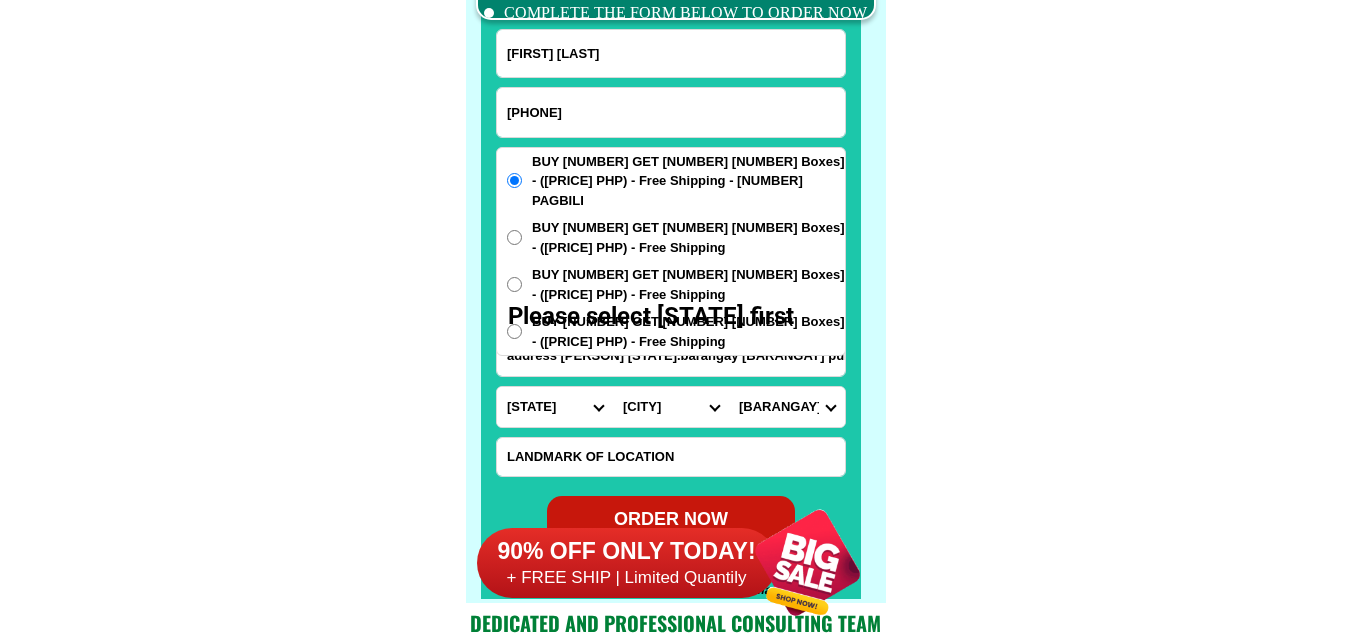 select on "[NUMBER]" 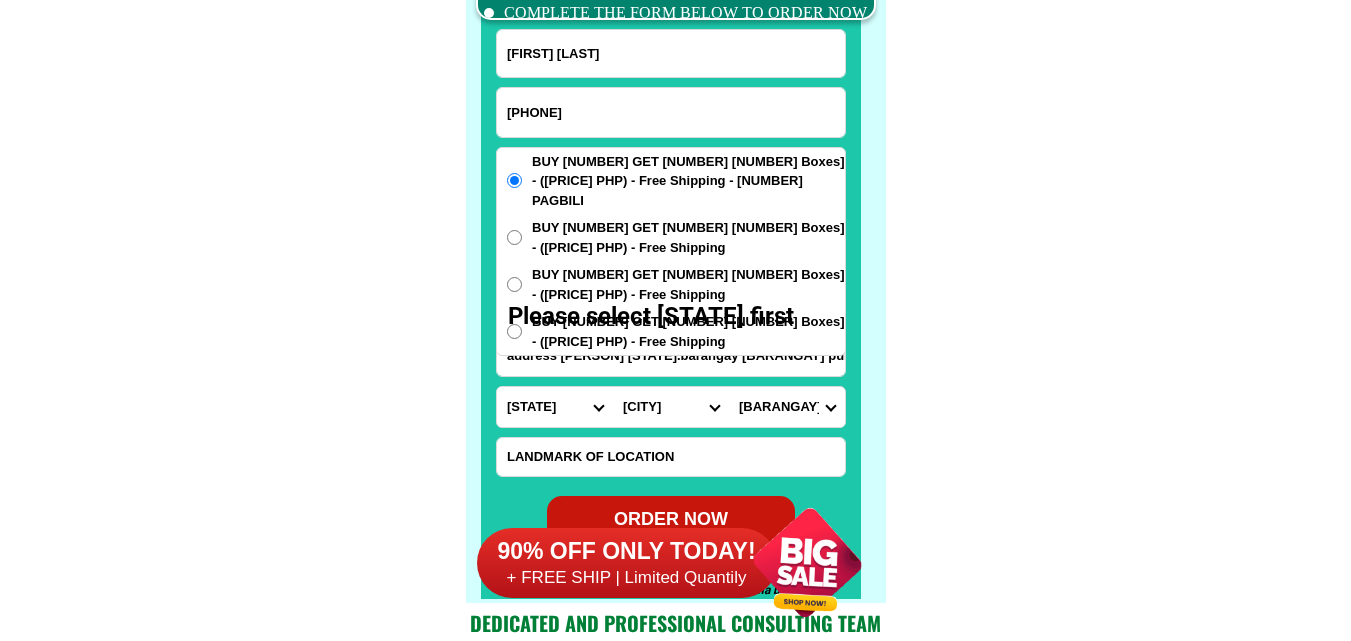click on "[BARANGAY] [BARANGAY] [BARANGAY] [BARANGAY] [BARANGAY] [BARANGAY] [BARANGAY] [BARANGAY] [BARANGAY] [BARANGAY] [BARANGAY] [BARANGAY] [BARANGAY] [BARANGAY] [BARANGAY] [BARANGAY] [BARANGAY] [BARANGAY] [BARANGAY] [BARANGAY] [BARANGAY] [BARANGAY] [BARANGAY] [BARANGAY] [BARANGAY] [BARANGAY] [BARANGAY] [BARANGAY] [BARANGAY] [BARANGAY] [BARANGAY] [BARANGAY] [BARANGAY] [BARANGAY] [BARANGAY] [BARANGAY] [BARANGAY] [BARANGAY] [BARANGAY] [BARANGAY] [BARANGAY] [BARANGAY] [BARANGAY] [BARANGAY] [BARANGAY] [BARANGAY] [BARANGAY] [BARANGAY] [BARANGAY] [BARANGAY] [BARANGAY] [BARANGAY] [BARANGAY] [BARANGAY] [BARANGAY]" at bounding box center [787, 407] 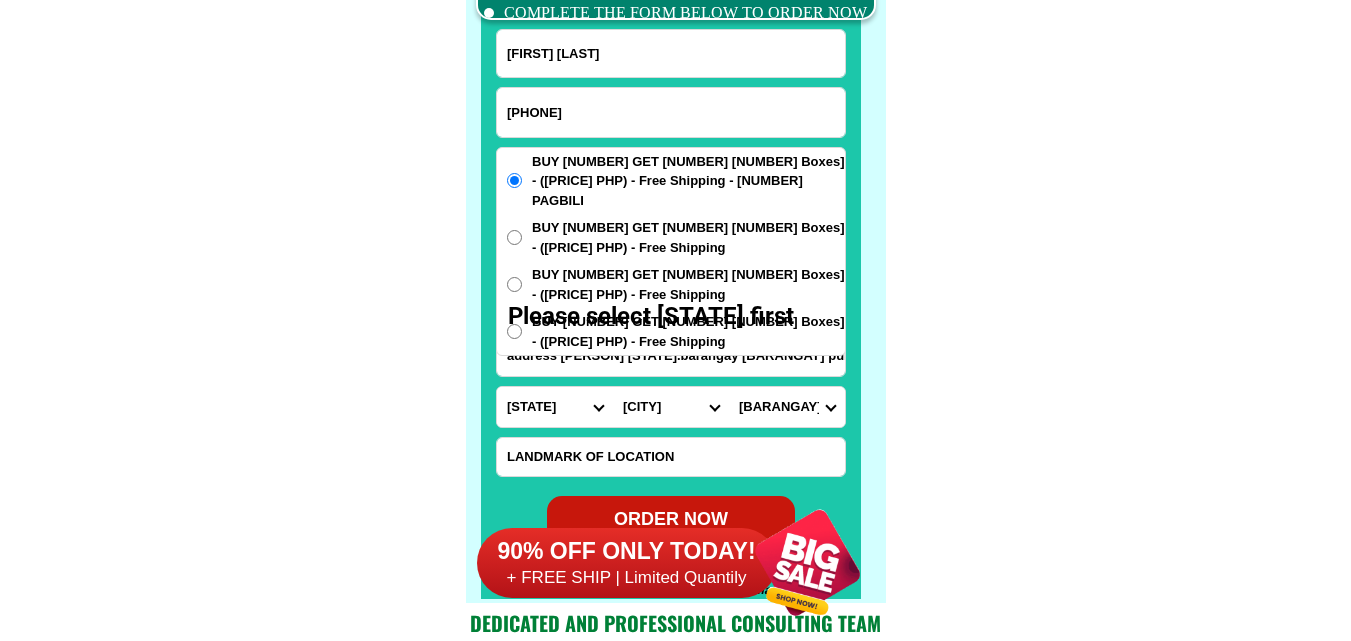 click on "FREE SHIPPING NATIONWIDE Contact Review Introduction Product BONA VITA COFFEE Comprehensive health protection solution
Research by Dr. Willie Ong and Dr. Liza Ong ✅ 𝙰𝚗𝚝𝚒 𝙲𝚊𝚗𝚌𝚎𝚛 ✅ 𝙰𝚗𝚝𝚒 𝚂𝚝𝚛𝚘𝚔𝚎
✅ 𝙰𝚗𝚝𝚒 𝙳𝚒𝚊𝚋𝚎𝚝𝚒𝚌 ✅ 𝙳𝚒𝚊𝚋𝚎𝚝𝚎𝚜 FAKE VS ORIGINAL Noon: nagkaroon ng cancer, hindi makalakad ng normal pagkatapos: uminom ng Bonavita dalawang beses sa isang araw, maaaring maglakad nang mag-isa, bawasan ang mga sintomas ng kanser The product has been certified for
safety and effectiveness Prevent and combat signs of diabetes, hypertension, and cardiovascular diseases Helps strengthen bones and joints Prevent cancer Reduce excess fat Anti-aging BONAVITA CAFE WITH HYDROLYZED COLLAGEN Enemy of the cause of disease LIZA ONG Doc Nutrition Department of Philippines General Hospital shared that BONA VITA CAFE sprouts are the panacea in anti - aging and anti-disease. Start After 1 week" at bounding box center (675, -6201) 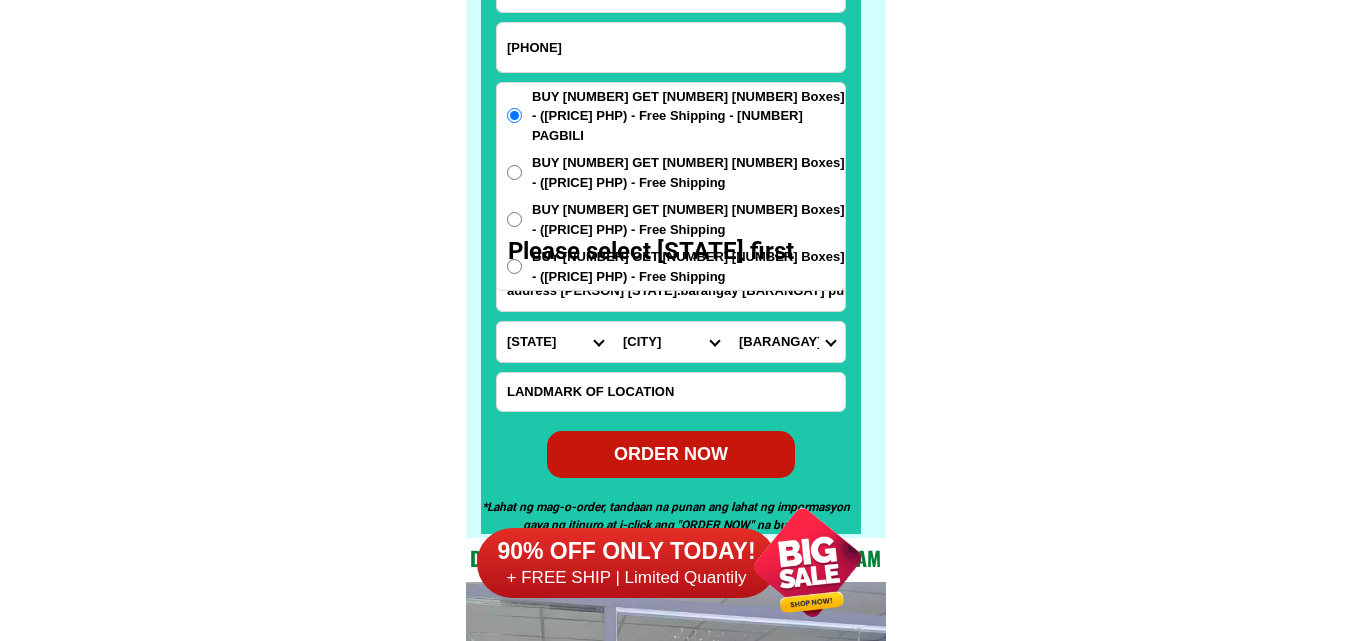 scroll, scrollTop: 15746, scrollLeft: 0, axis: vertical 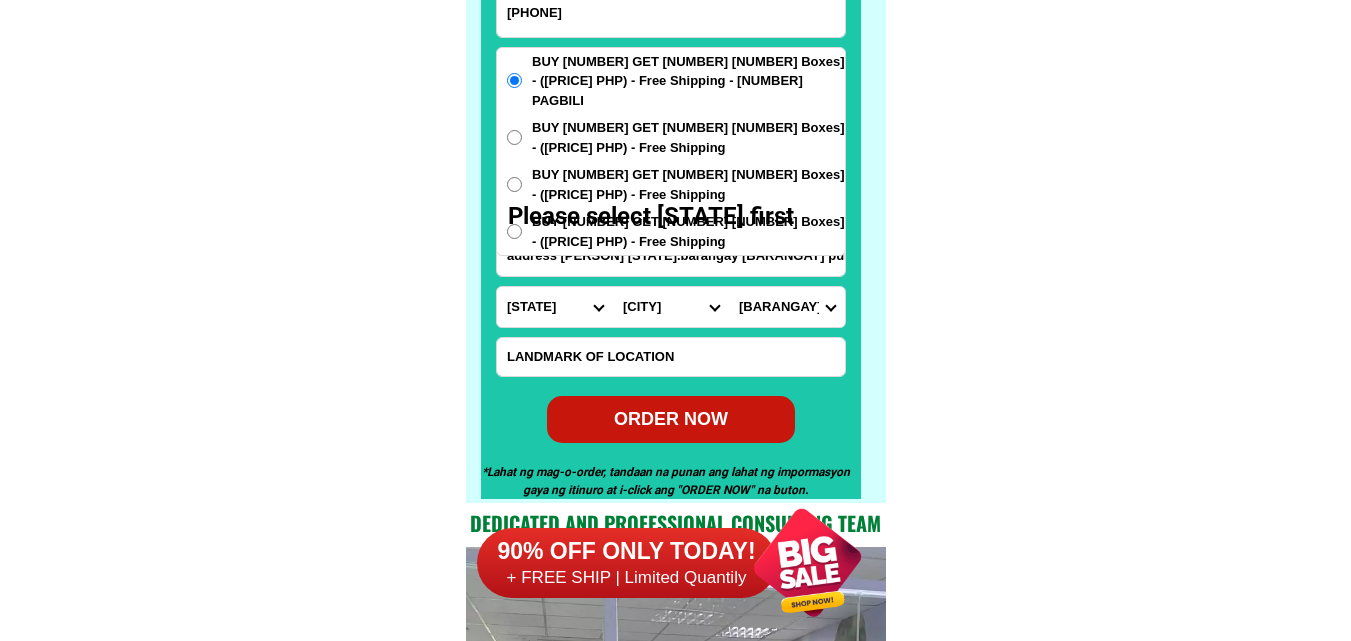 click on "ORDER NOW" at bounding box center (670, 419) 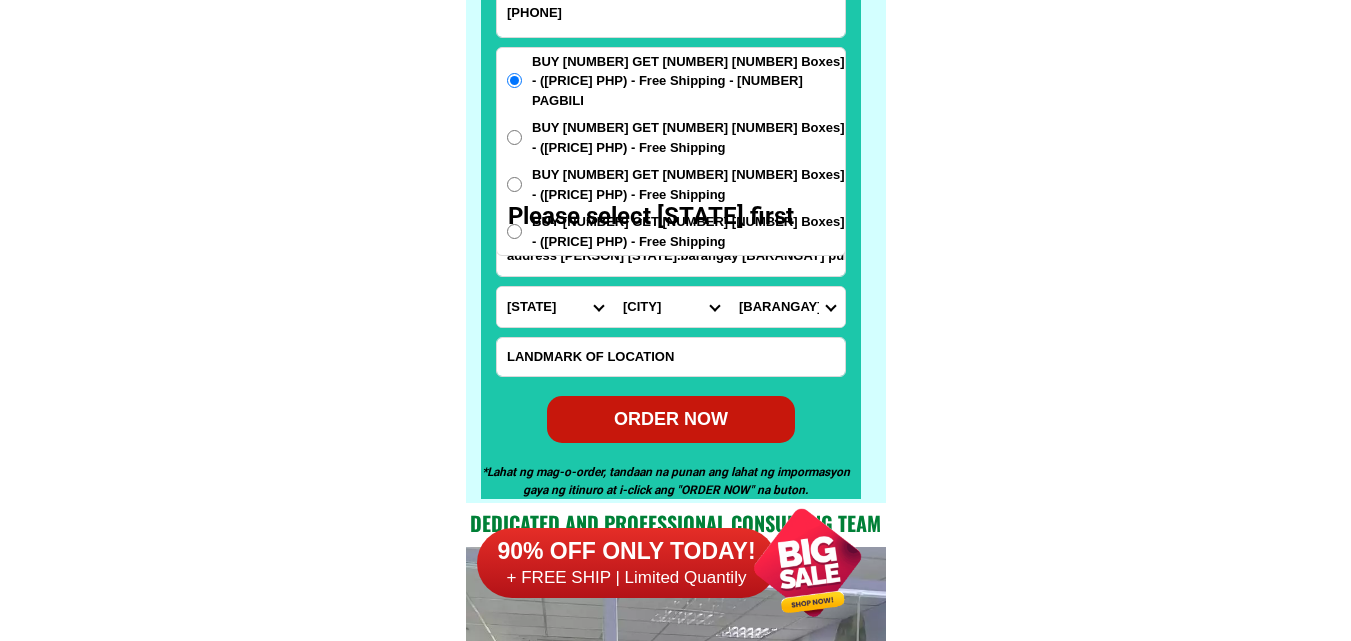 radio on "true" 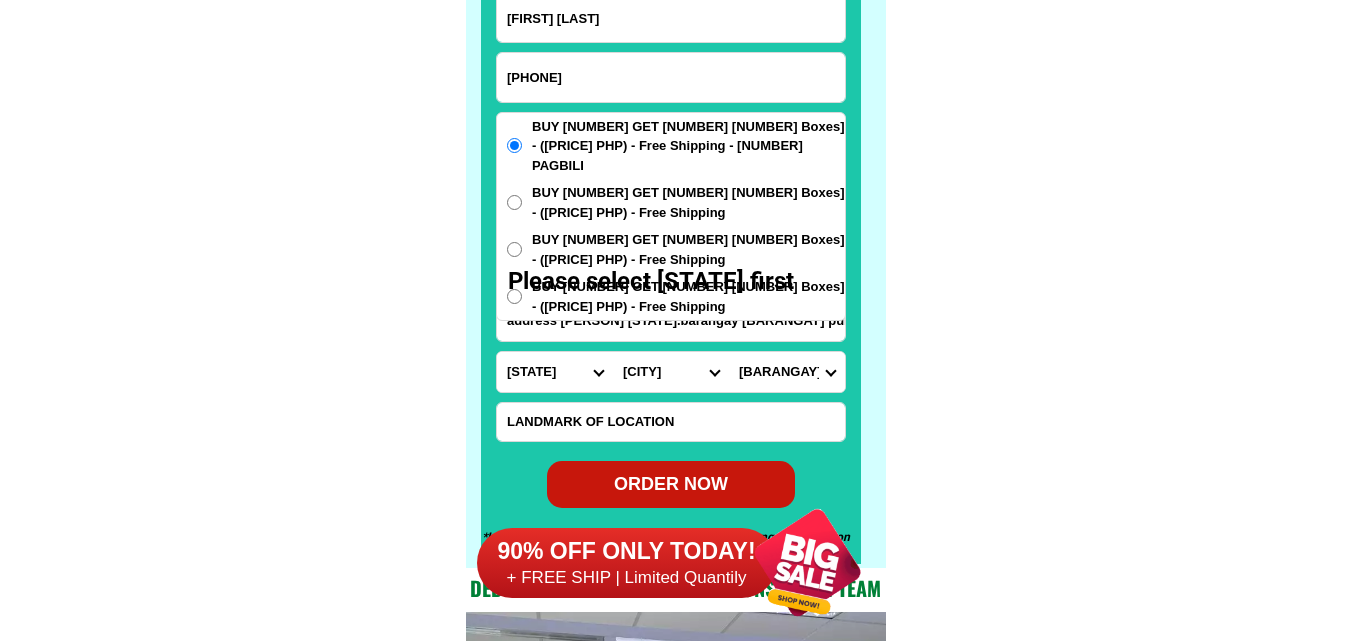 scroll, scrollTop: 15646, scrollLeft: 0, axis: vertical 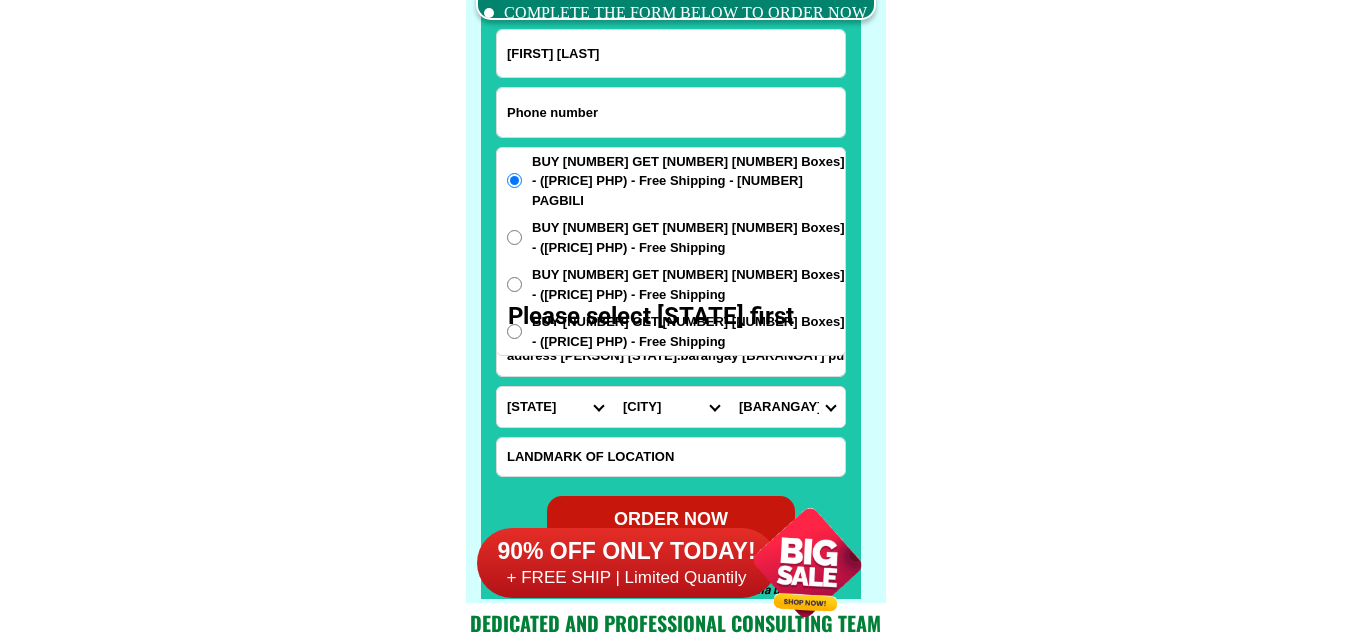 drag, startPoint x: 618, startPoint y: 114, endPoint x: 423, endPoint y: 0, distance: 225.87828 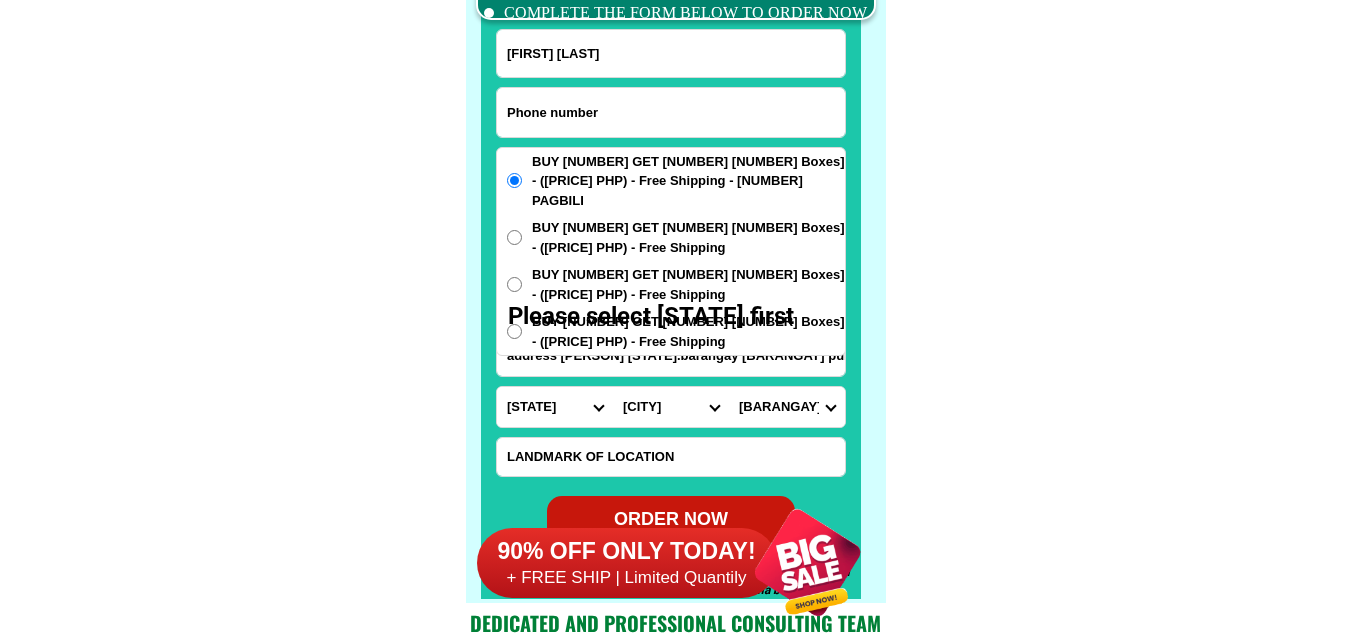 click at bounding box center [671, 112] 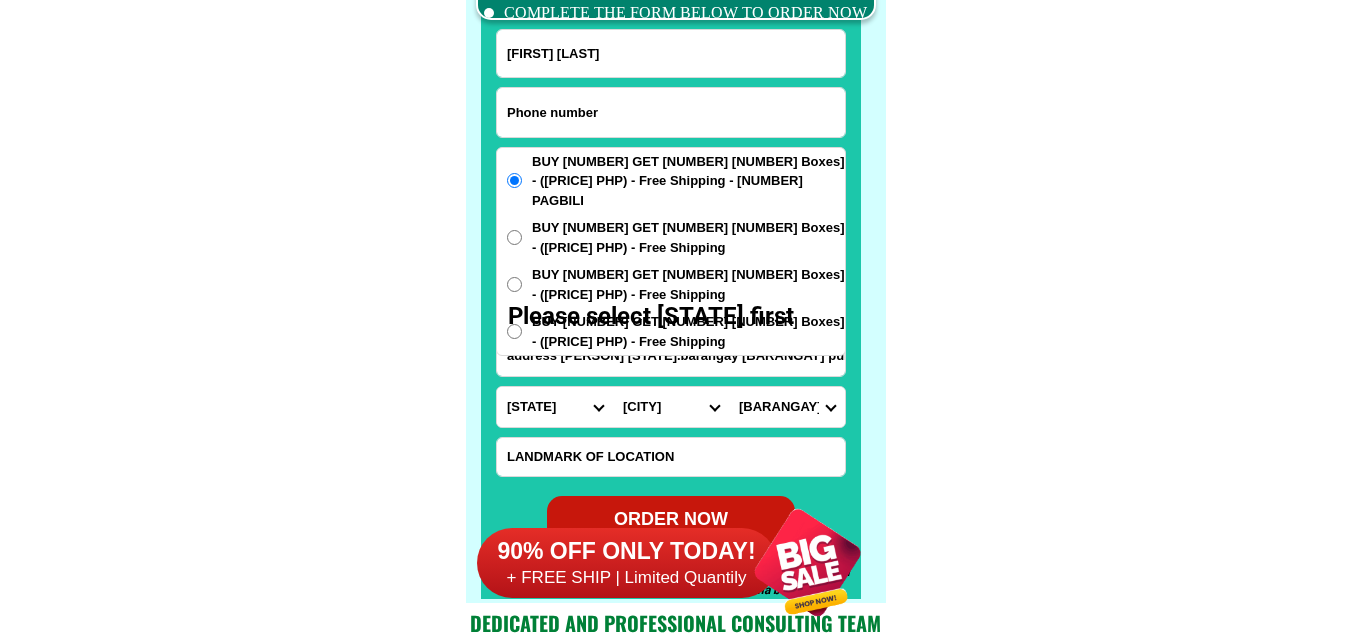 paste on "[PHONE]" 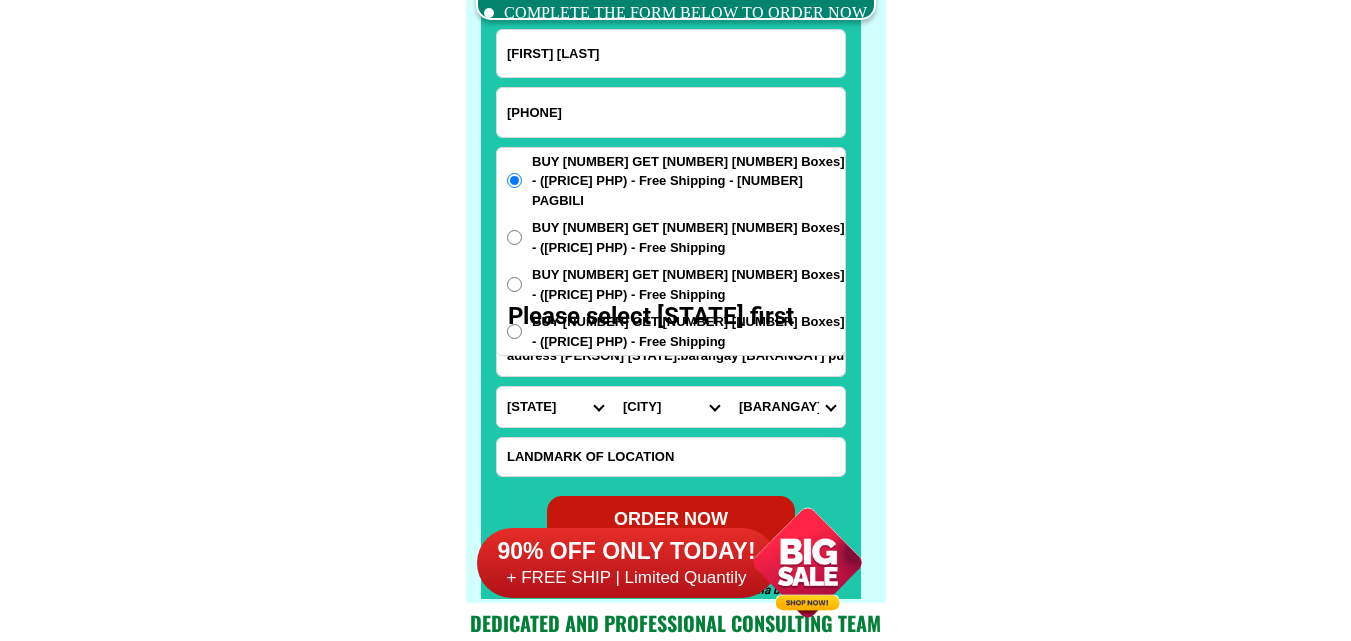 type on "[PHONE]" 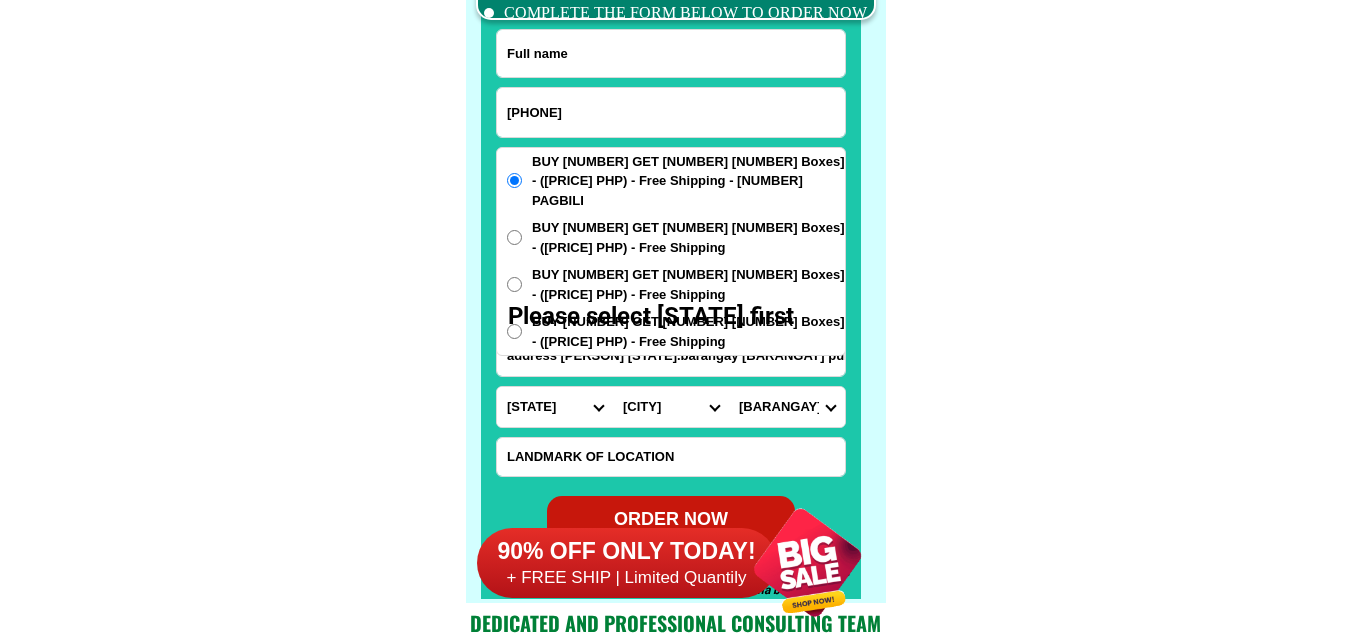 drag, startPoint x: 603, startPoint y: 65, endPoint x: 437, endPoint y: 2, distance: 177.55281 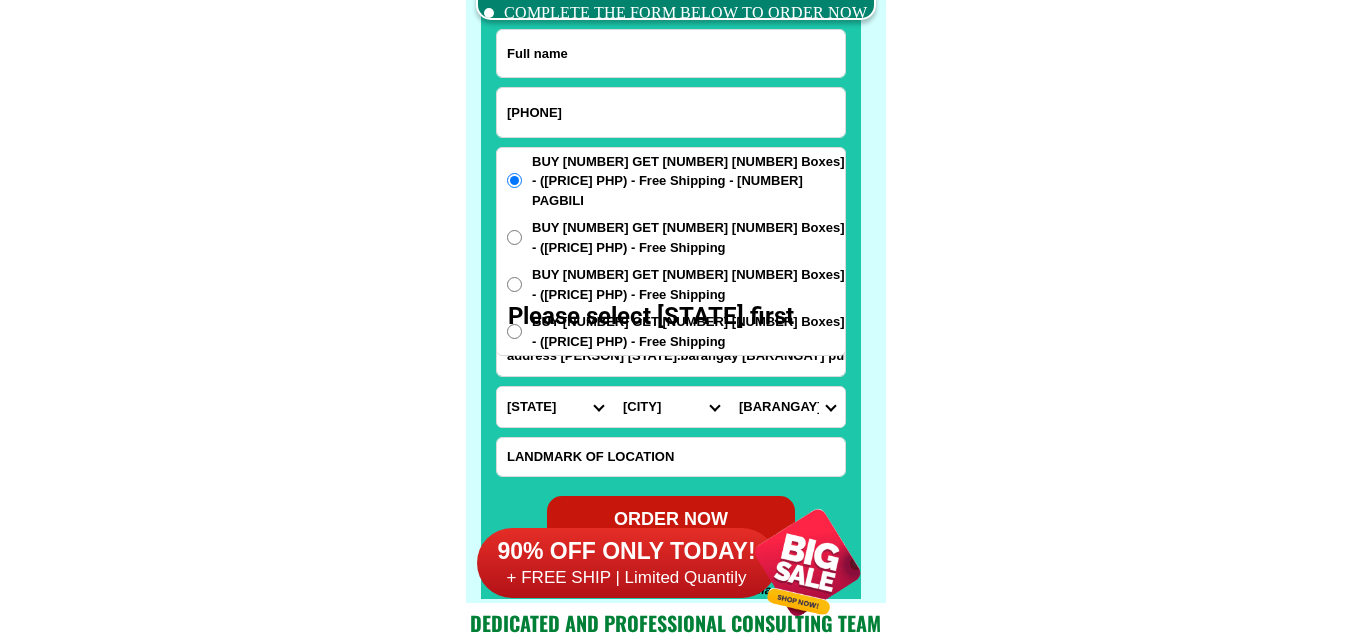 click at bounding box center [671, 53] 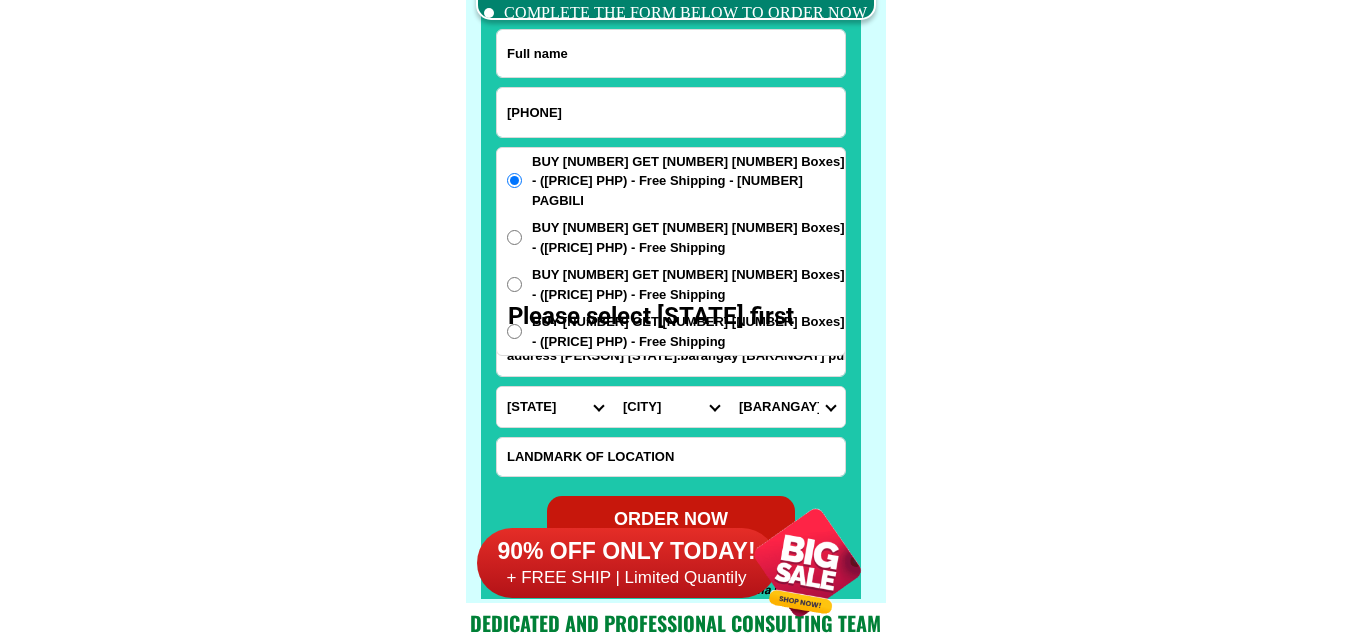 paste on "[FIRST] [LAST]" 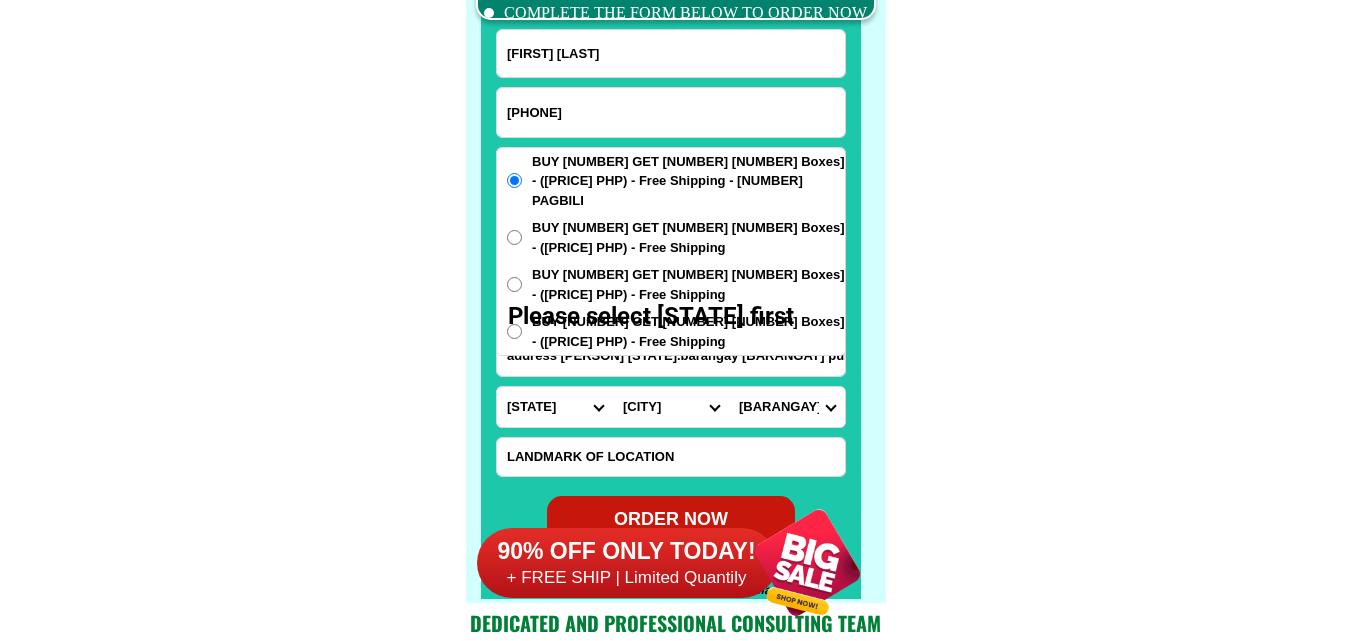 type on "[FIRST] [LAST]" 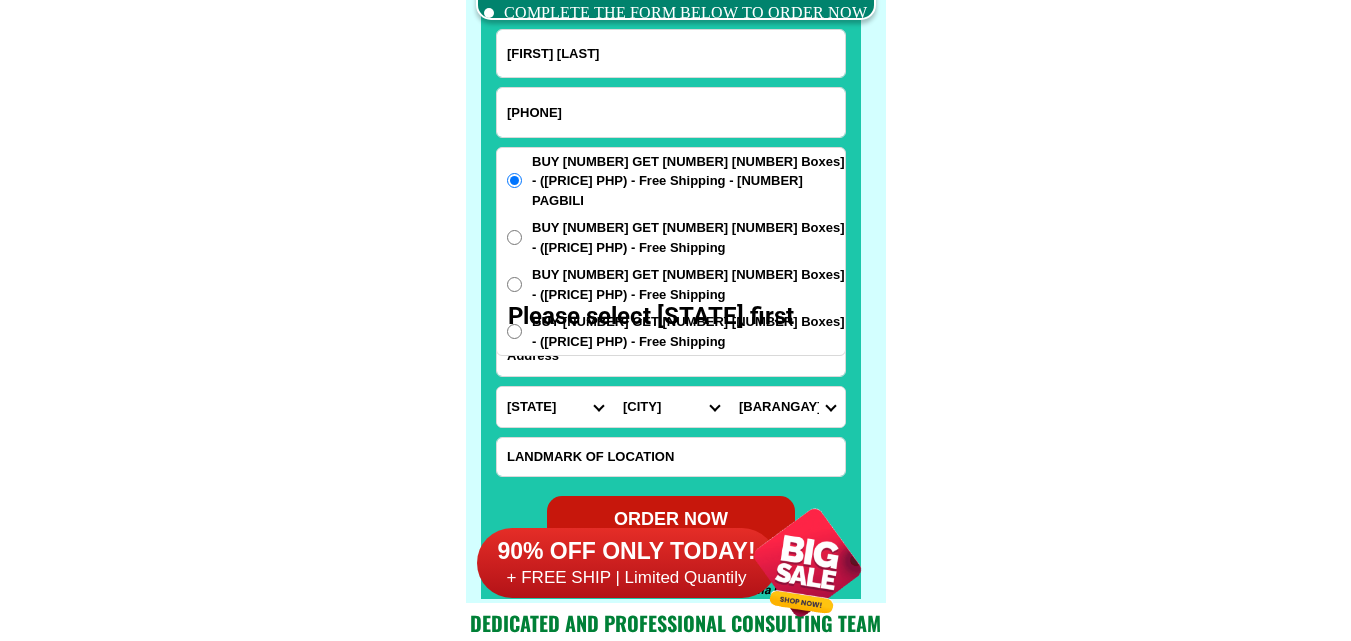 click at bounding box center [671, 356] 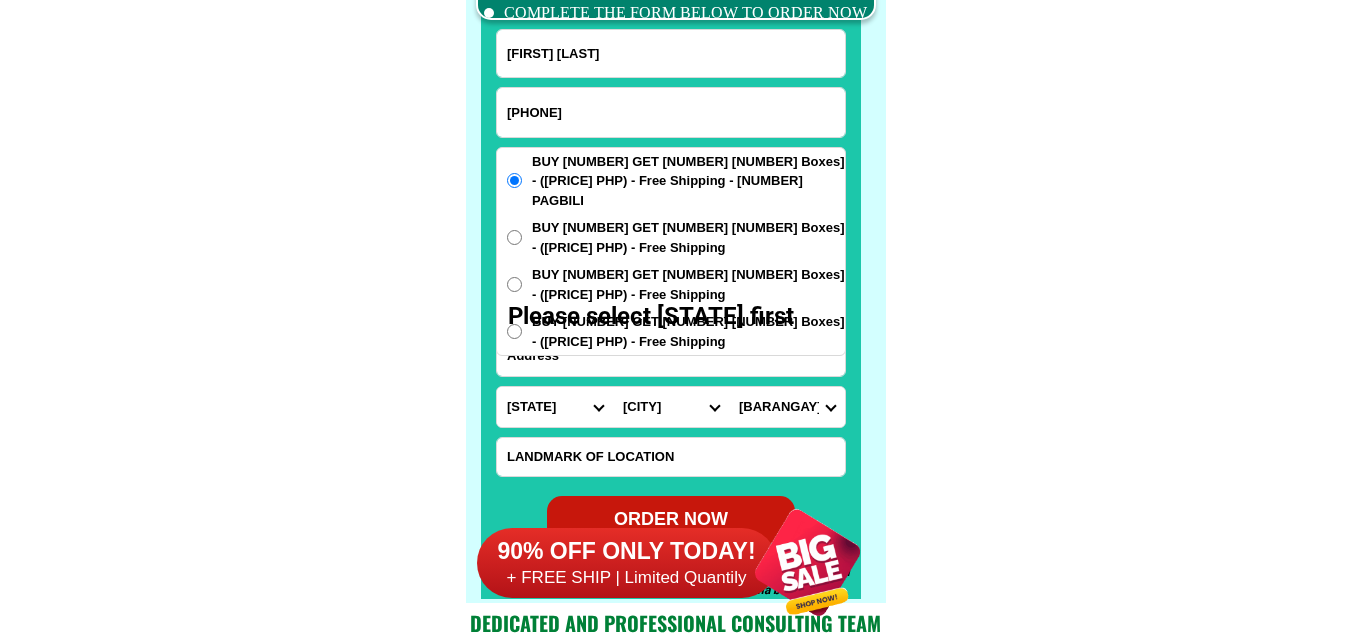 paste on "Address [NUMBER] [STREET] [CITY] [CITY]" 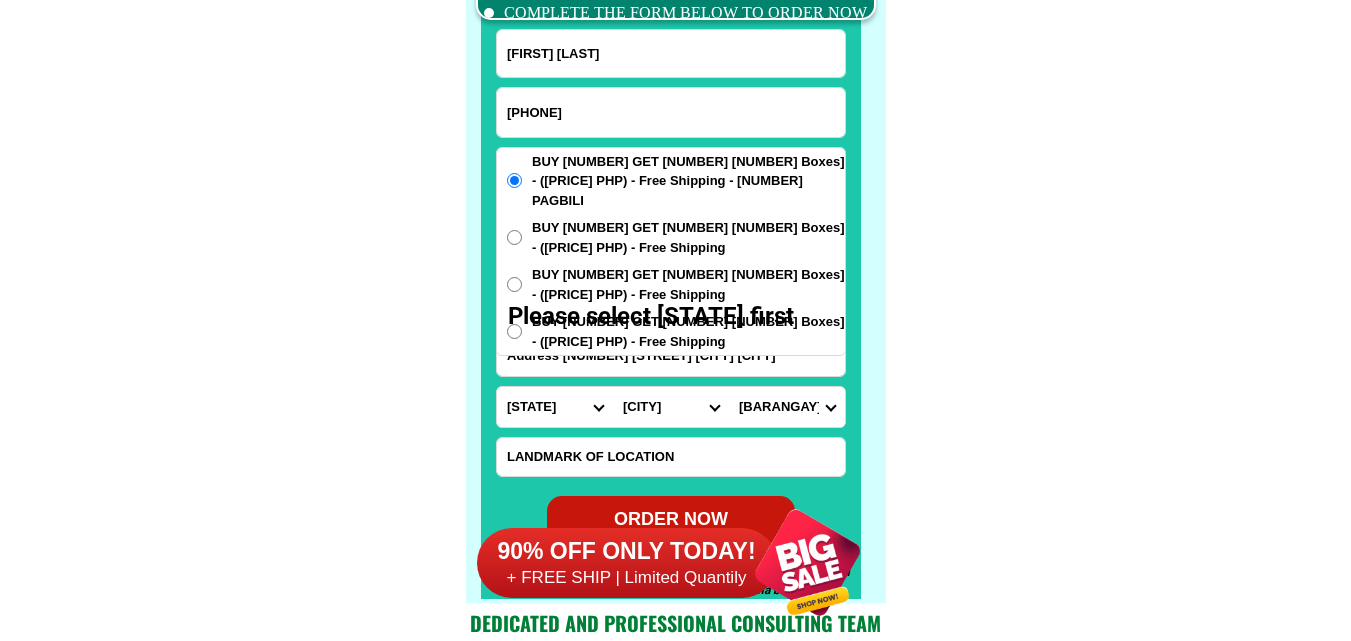 type on "Address [NUMBER] [STREET] [CITY] [CITY]" 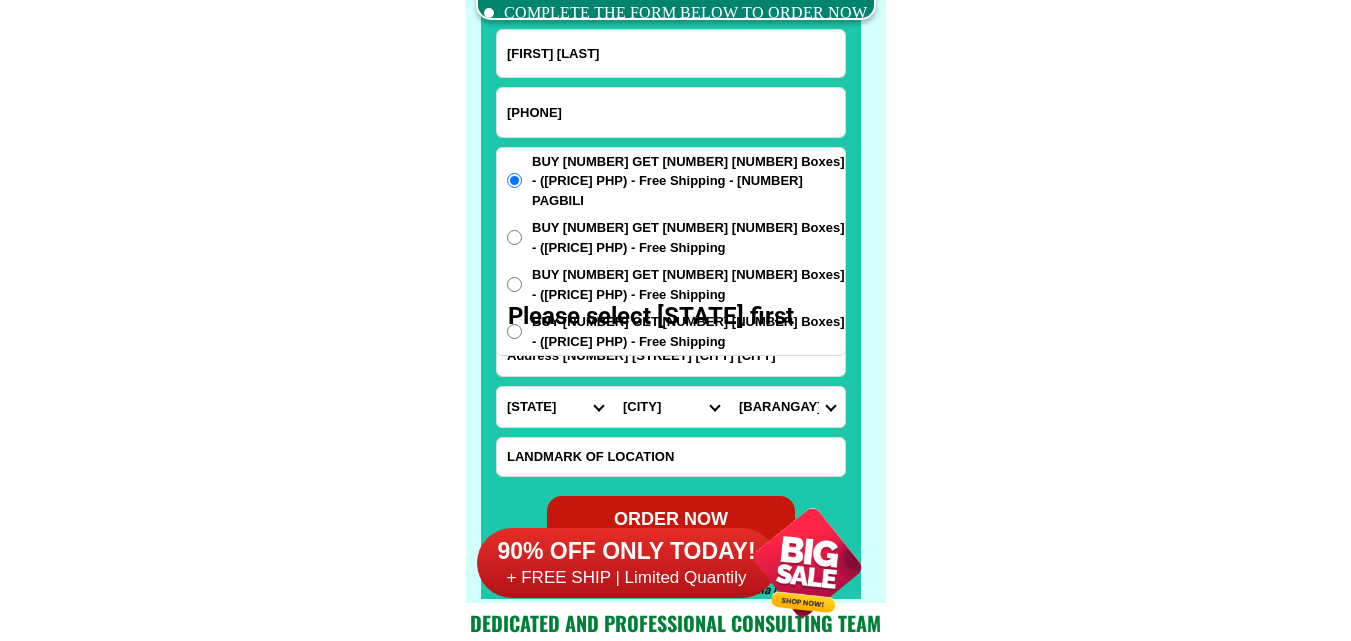 click on "Province Abra Agusan-del-norte Agusan-del-sur Aklan Albay Antique Apayao Aurora Basilan Bataan Batanes Batangas Benguet Biliran Bohol Bukidnon Bulacan Cagayan Camarines-norte Camarines-sur Camiguin Capiz Catanduanes Cavite Cebu Cotabato Davao-de-oro Davao-del-norte Davao-del-sur Davao-occidental Davao-oriental Dinagat-islands Eastern-samar Guimaras Ifugao Ilocos-norte Ilocos-sur Iloilo Isabela Kalinga La-union Laguna Lanao-del-norte Lanao-del-sur Leyte Maguindanao Marinduque Masbate Metro-manila Misamis-occidental Misamis-oriental Mountain-province Negros-occidental Negros-oriental Northern-samar Nueva-ecija Nueva-vizcaya Occidental-mindoro Oriental-mindoro Palawan Pampanga Pangasinan Quezon Quirino Rizal Romblon Sarangani Siquijor Sorsogon South-cotabato Southern-leyte Sultan-kudarat Sulu Surigao-del-norte Surigao-del-sur Tarlac Tawi-tawi Western-samar Zambales Zamboanga-del-norte Zamboanga-del-sur Zamboanga-sibugay" at bounding box center (555, 407) 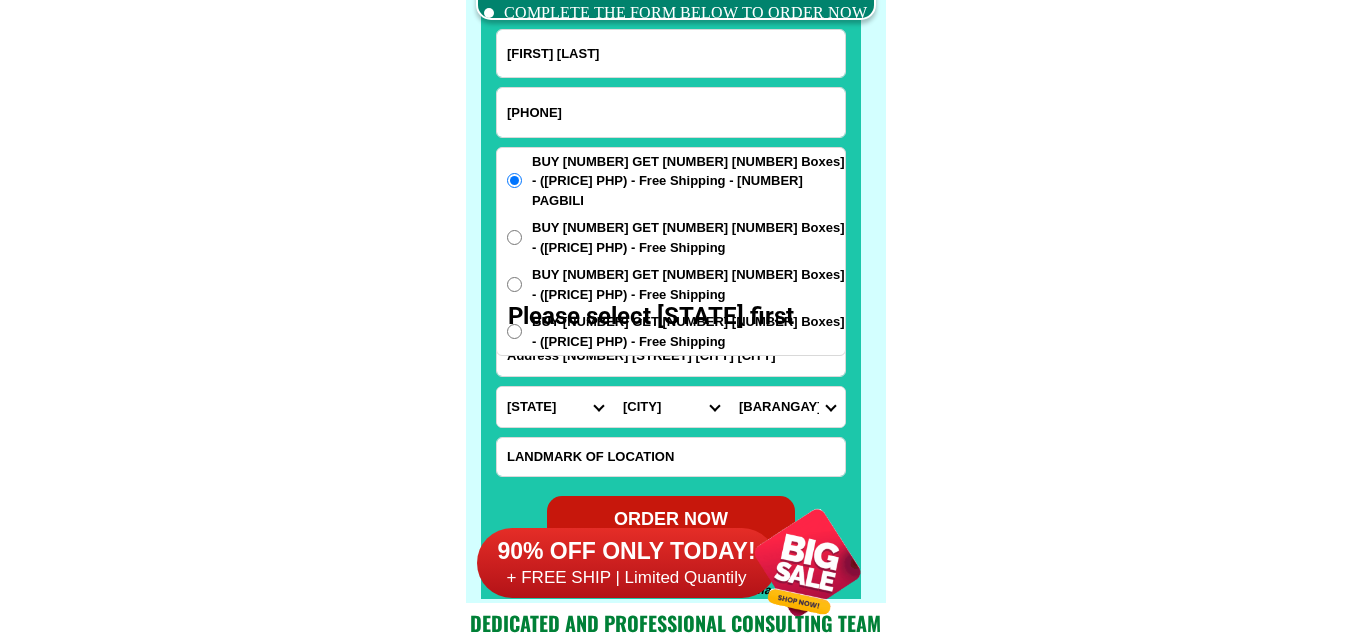 select on "[NUMBER]" 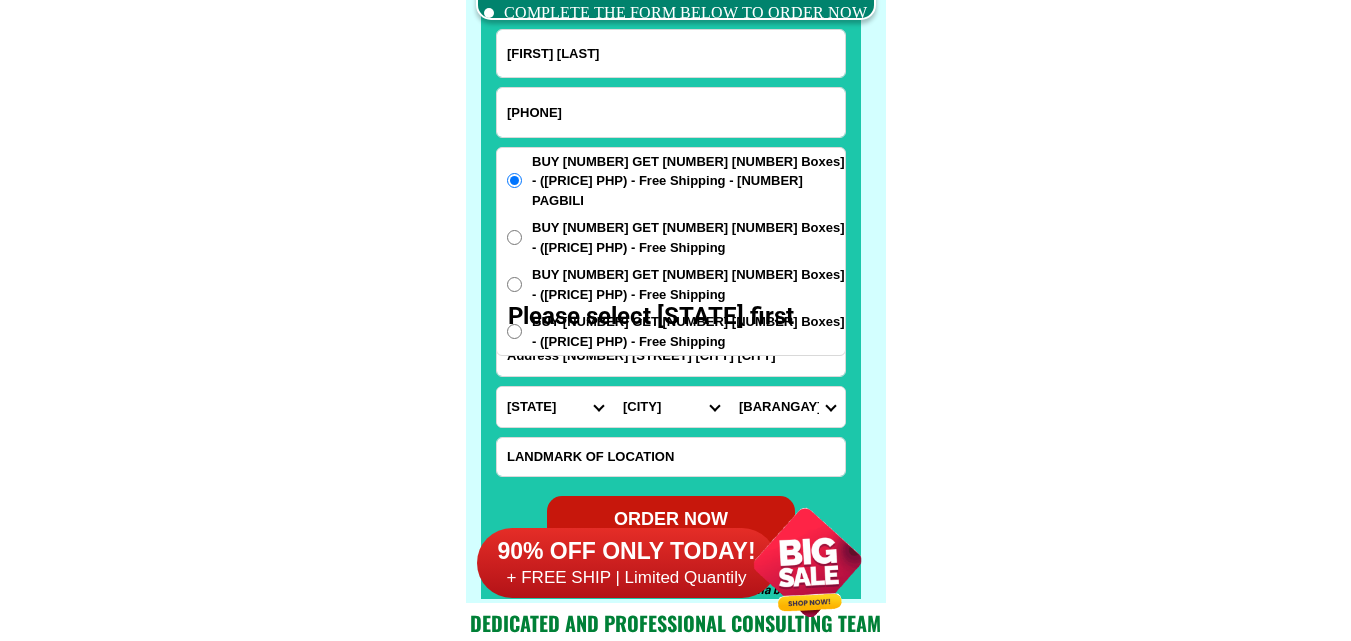 click on "Province Abra Agusan-del-norte Agusan-del-sur Aklan Albay Antique Apayao Aurora Basilan Bataan Batanes Batangas Benguet Biliran Bohol Bukidnon Bulacan Cagayan Camarines-norte Camarines-sur Camiguin Capiz Catanduanes Cavite Cebu Cotabato Davao-de-oro Davao-del-norte Davao-del-sur Davao-occidental Davao-oriental Dinagat-islands Eastern-samar Guimaras Ifugao Ilocos-norte Ilocos-sur Iloilo Isabela Kalinga La-union Laguna Lanao-del-norte Lanao-del-sur Leyte Maguindanao Marinduque Masbate Metro-manila Misamis-occidental Misamis-oriental Mountain-province Negros-occidental Negros-oriental Northern-samar Nueva-ecija Nueva-vizcaya Occidental-mindoro Oriental-mindoro Palawan Pampanga Pangasinan Quezon Quirino Rizal Romblon Sarangani Siquijor Sorsogon South-cotabato Southern-leyte Sultan-kudarat Sulu Surigao-del-norte Surigao-del-sur Tarlac Tawi-tawi Western-samar Zambales Zamboanga-del-norte Zamboanga-del-sur Zamboanga-sibugay" at bounding box center (555, 407) 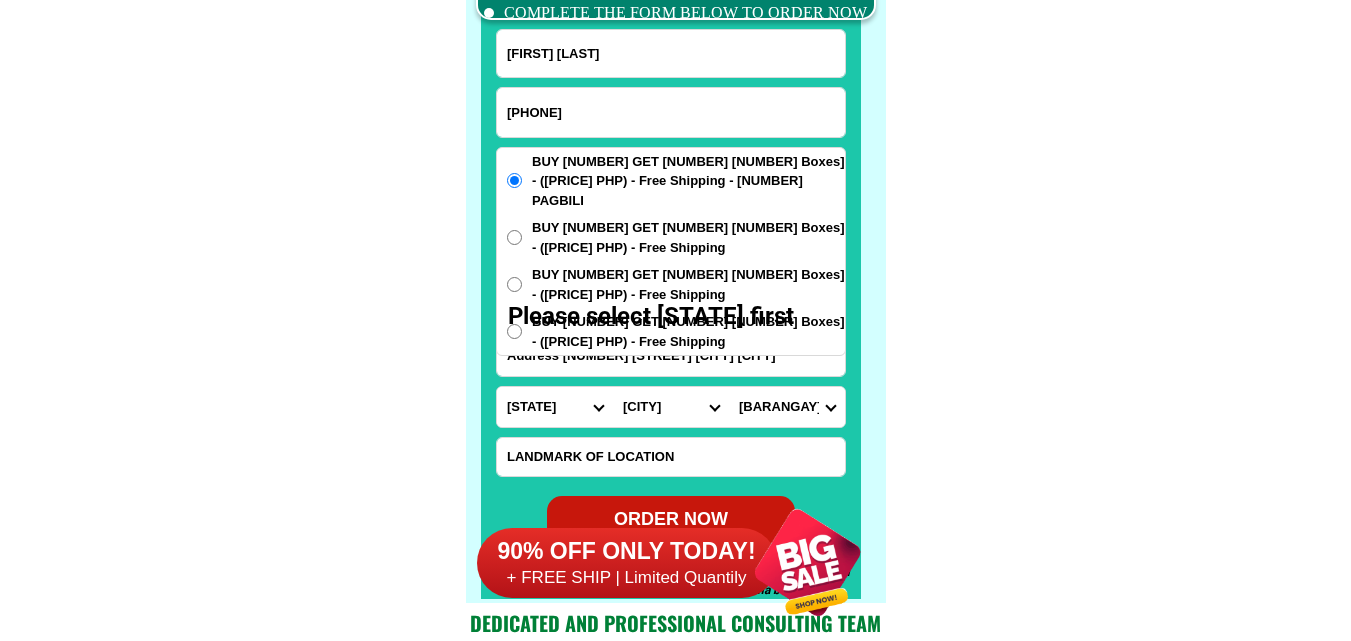 click on "City Binondo CALOOCAN Ermita Intramuros Las-pinas Makati Malabon-city Malate Mandaluyong Marikina Metro-manila-sampaloc Metro-manila-san-juan Metro-manila-san-miguel Metro-manila-san-nicolas Metro-manila-santa-ana Metro-manila-santa-mesa Muntinlupa Navotas-city North-caloocan Paco Pandacan Paranaque Pasay Pasig Pateros Port-area Quezon-city Quiapo SANTA-CRUZ SANTA-CRUZ Taguig TONDO I/II TONDO I/II Valenzuela-city" at bounding box center (671, 407) 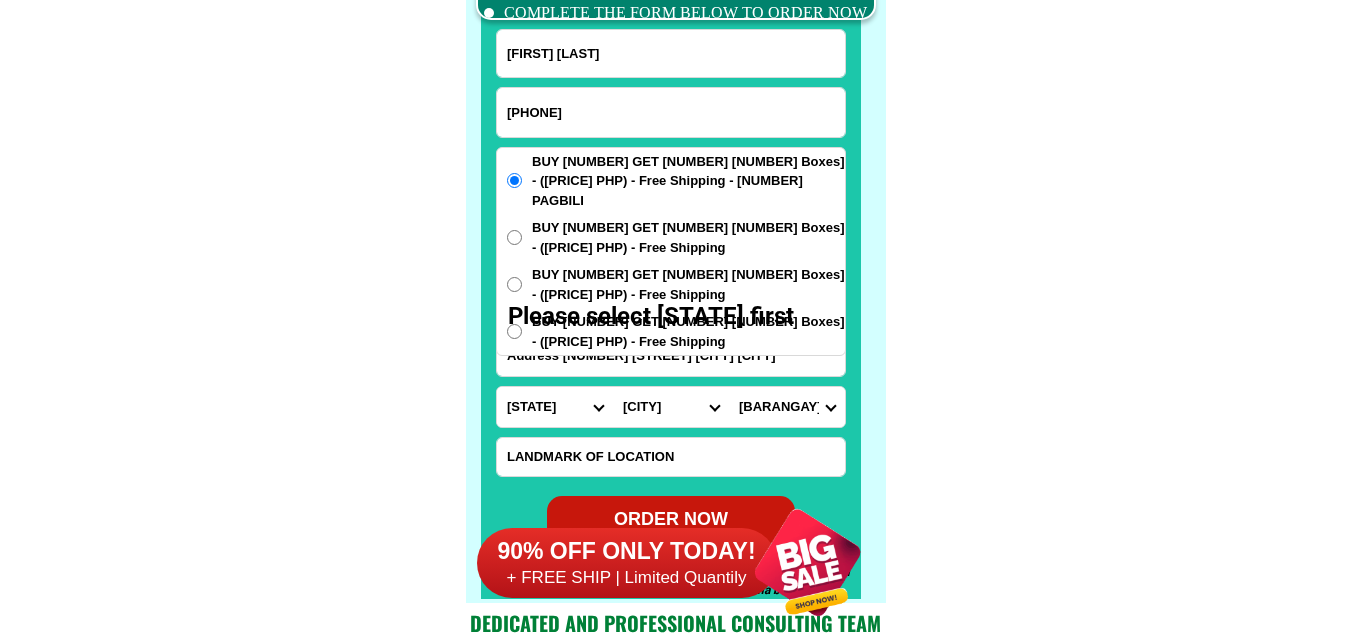 select on "63_2199773" 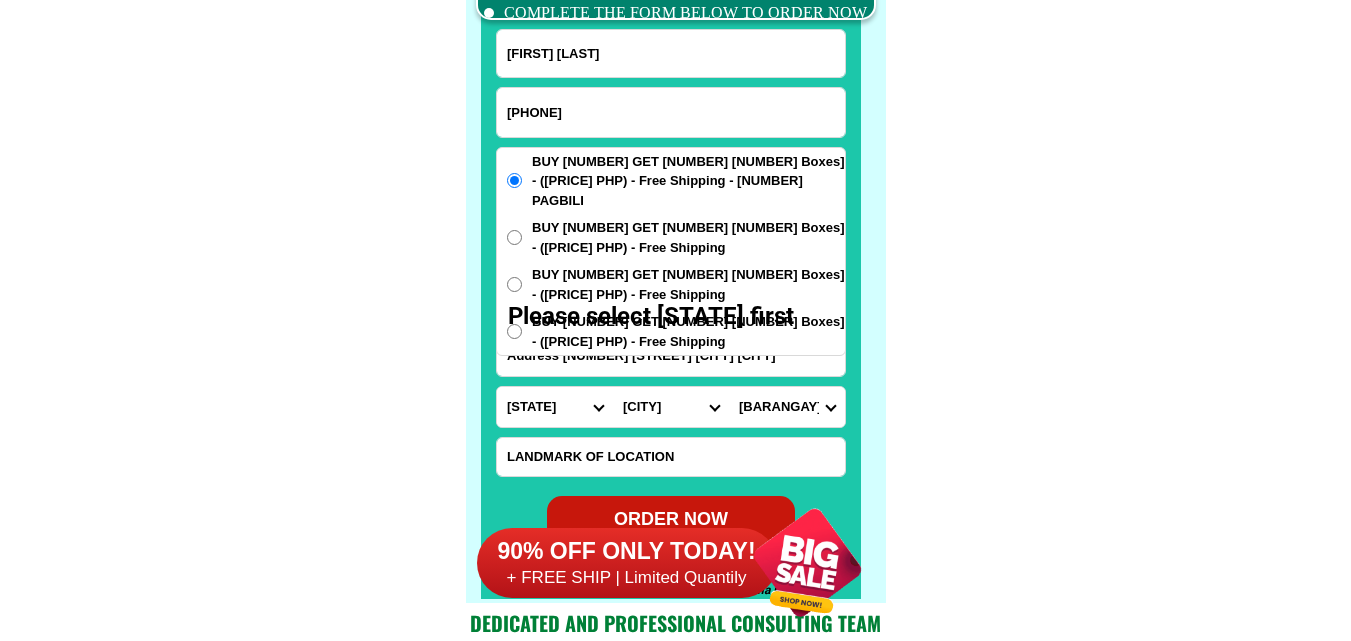 click on "City Binondo CALOOCAN Ermita Intramuros Las-pinas Makati Malabon-city Malate Mandaluyong Marikina Metro-manila-sampaloc Metro-manila-san-juan Metro-manila-san-miguel Metro-manila-san-nicolas Metro-manila-santa-ana Metro-manila-santa-mesa Muntinlupa Navotas-city North-caloocan Paco Pandacan Paranaque Pasay Pasig Pateros Port-area Quezon-city Quiapo SANTA-CRUZ SANTA-CRUZ Taguig TONDO I/II TONDO I/II Valenzuela-city" at bounding box center [671, 407] 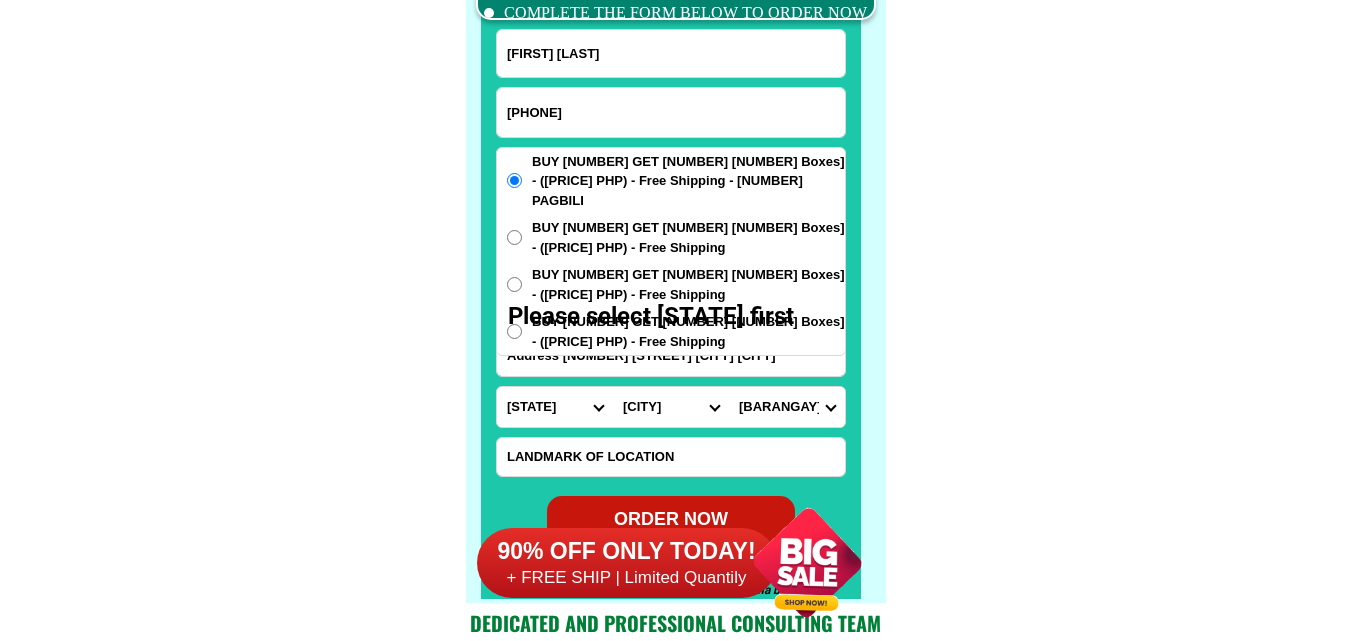 click on "Barangay Barangay 1 Barangay 10 Barangay 100 Barangay 101 Barangay 102 Barangay 103 Barangay 104 Barangay 105 Barangay 106 Barangay 107 Barangay 108 Barangay 109 Barangay 11 Barangay 110 Barangay 111 Barangay 112 Barangay 113 Barangay 114 Barangay 115 Barangay 116 Barangay 117 Barangay 118 Barangay 119 Barangay 12 Barangay 120 Barangay 121 Barangay 122 Barangay 123 Barangay 124 Barangay 125 Barangay 126 Barangay 127 Barangay 128 Barangay 129 Barangay 13 Barangay 130 Barangay 131 Barangay 132 Barangay 133 Barangay 134 Barangay 135 Barangay 136 Barangay 137 Barangay 138 Barangay 139 Barangay 14 Barangay 140 Barangay 141 Barangay 142 Barangay 143 Barangay 144 Barangay 145 Barangay 146 Barangay 147 Barangay 148 Barangay 149 Barangay 15 Barangay 150 Barangay 151 Barangay 152 Barangay 153 Barangay 154 Barangay 155 Barangay 156 Barangay 157 Barangay 158 Barangay 159 Barangay 16 Barangay 160 Barangay 161 Barangay 162 Barangay 163 Barangay 164 Barangay 165 Barangay 166 Barangay 167 Barangay 168 Barangay 169 Barangay 2" at bounding box center [787, 407] 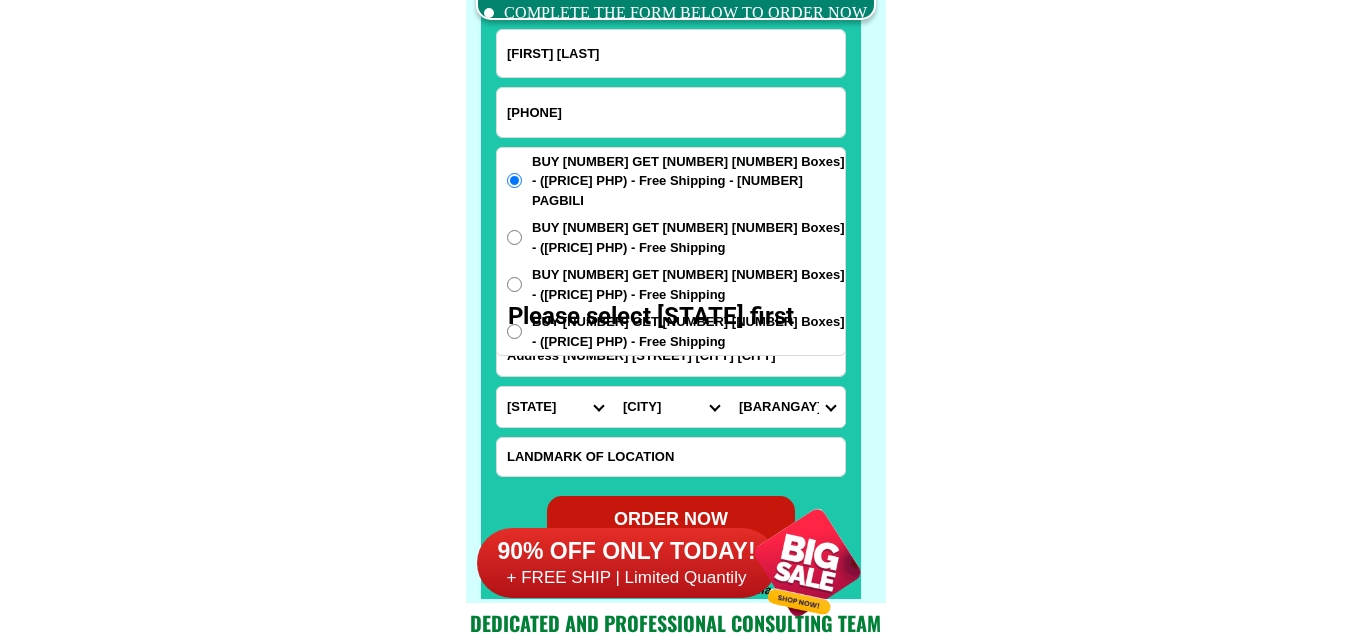 click on "Barangay Barangay 1 Barangay 10 Barangay 100 Barangay 101 Barangay 102 Barangay 103 Barangay 104 Barangay 105 Barangay 106 Barangay 107 Barangay 108 Barangay 109 Barangay 11 Barangay 110 Barangay 111 Barangay 112 Barangay 113 Barangay 114 Barangay 115 Barangay 116 Barangay 117 Barangay 118 Barangay 119 Barangay 12 Barangay 120 Barangay 121 Barangay 122 Barangay 123 Barangay 124 Barangay 125 Barangay 126 Barangay 127 Barangay 128 Barangay 129 Barangay 13 Barangay 130 Barangay 131 Barangay 132 Barangay 133 Barangay 134 Barangay 135 Barangay 136 Barangay 137 Barangay 138 Barangay 139 Barangay 14 Barangay 140 Barangay 141 Barangay 142 Barangay 143 Barangay 144 Barangay 145 Barangay 146 Barangay 147 Barangay 148 Barangay 149 Barangay 15 Barangay 150 Barangay 151 Barangay 152 Barangay 153 Barangay 154 Barangay 155 Barangay 156 Barangay 157 Barangay 158 Barangay 159 Barangay 16 Barangay 160 Barangay 161 Barangay 162 Barangay 163 Barangay 164 Barangay 165 Barangay 166 Barangay 167 Barangay 168 Barangay 169 Barangay 2" at bounding box center (787, 407) 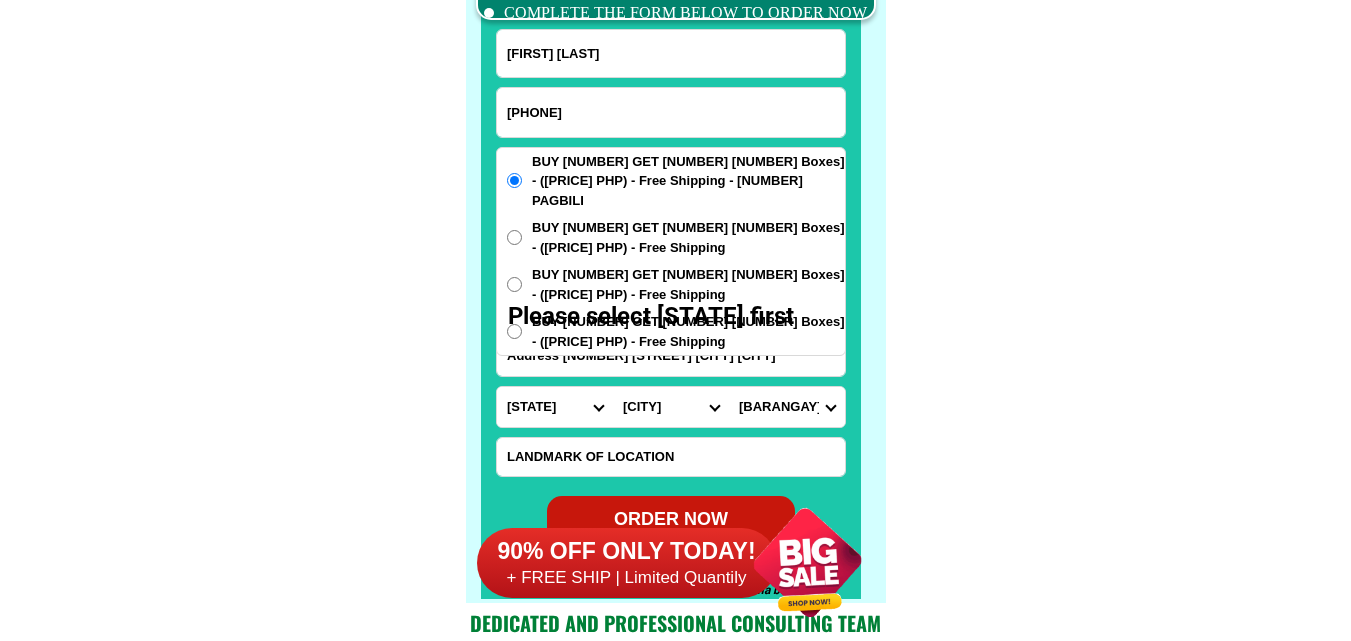 drag, startPoint x: 804, startPoint y: 413, endPoint x: 796, endPoint y: 389, distance: 25.298222 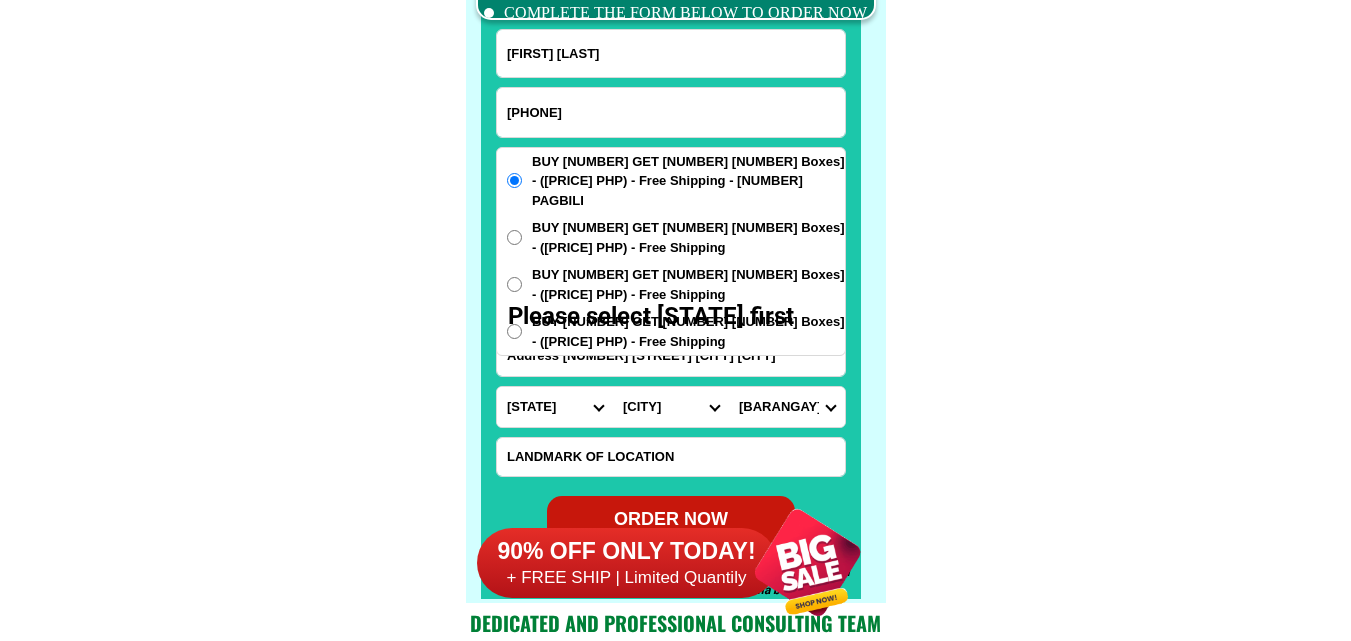 click on "Barangay Barangay 1 Barangay 10 Barangay 100 Barangay 101 Barangay 102 Barangay 103 Barangay 104 Barangay 105 Barangay 106 Barangay 107 Barangay 108 Barangay 109 Barangay 11 Barangay 110 Barangay 111 Barangay 112 Barangay 113 Barangay 114 Barangay 115 Barangay 116 Barangay 117 Barangay 118 Barangay 119 Barangay 12 Barangay 120 Barangay 121 Barangay 122 Barangay 123 Barangay 124 Barangay 125 Barangay 126 Barangay 127 Barangay 128 Barangay 129 Barangay 13 Barangay 130 Barangay 131 Barangay 132 Barangay 133 Barangay 134 Barangay 135 Barangay 136 Barangay 137 Barangay 138 Barangay 139 Barangay 14 Barangay 140 Barangay 141 Barangay 142 Barangay 143 Barangay 144 Barangay 145 Barangay 146 Barangay 147 Barangay 148 Barangay 149 Barangay 15 Barangay 150 Barangay 151 Barangay 152 Barangay 153 Barangay 154 Barangay 155 Barangay 156 Barangay 157 Barangay 158 Barangay 159 Barangay 16 Barangay 160 Barangay 161 Barangay 162 Barangay 163 Barangay 164 Barangay 165 Barangay 166 Barangay 167 Barangay 168 Barangay 169 Barangay 2" at bounding box center [787, 407] 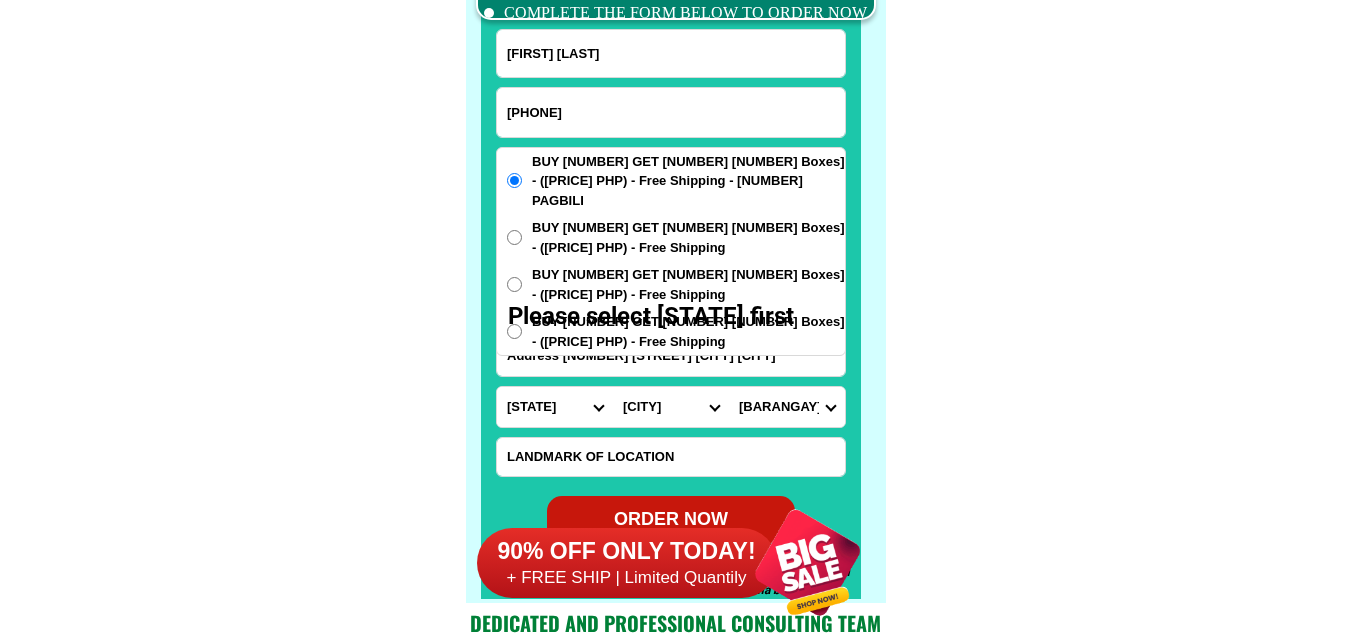 click on "Barangay Barangay 1 Barangay 10 Barangay 100 Barangay 101 Barangay 102 Barangay 103 Barangay 104 Barangay 105 Barangay 106 Barangay 107 Barangay 108 Barangay 109 Barangay 11 Barangay 110 Barangay 111 Barangay 112 Barangay 113 Barangay 114 Barangay 115 Barangay 116 Barangay 117 Barangay 118 Barangay 119 Barangay 12 Barangay 120 Barangay 121 Barangay 122 Barangay 123 Barangay 124 Barangay 125 Barangay 126 Barangay 127 Barangay 128 Barangay 129 Barangay 13 Barangay 130 Barangay 131 Barangay 132 Barangay 133 Barangay 134 Barangay 135 Barangay 136 Barangay 137 Barangay 138 Barangay 139 Barangay 14 Barangay 140 Barangay 141 Barangay 142 Barangay 143 Barangay 144 Barangay 145 Barangay 146 Barangay 147 Barangay 148 Barangay 149 Barangay 15 Barangay 150 Barangay 151 Barangay 152 Barangay 153 Barangay 154 Barangay 155 Barangay 156 Barangay 157 Barangay 158 Barangay 159 Barangay 16 Barangay 160 Barangay 161 Barangay 162 Barangay 163 Barangay 164 Barangay 165 Barangay 166 Barangay 167 Barangay 168 Barangay 169 Barangay 2" at bounding box center [787, 407] 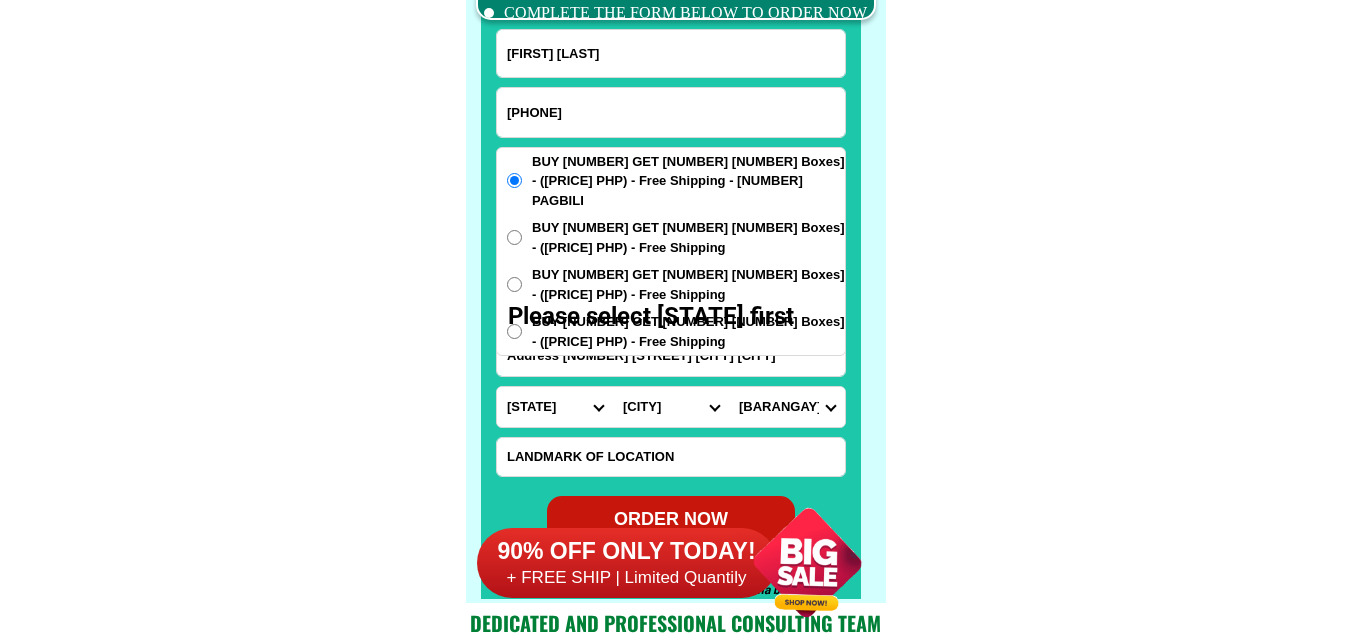 click on "Barangay Barangay 1 Barangay 10 Barangay 100 Barangay 101 Barangay 102 Barangay 103 Barangay 104 Barangay 105 Barangay 106 Barangay 107 Barangay 108 Barangay 109 Barangay 11 Barangay 110 Barangay 111 Barangay 112 Barangay 113 Barangay 114 Barangay 115 Barangay 116 Barangay 117 Barangay 118 Barangay 119 Barangay 12 Barangay 120 Barangay 121 Barangay 122 Barangay 123 Barangay 124 Barangay 125 Barangay 126 Barangay 127 Barangay 128 Barangay 129 Barangay 13 Barangay 130 Barangay 131 Barangay 132 Barangay 133 Barangay 134 Barangay 135 Barangay 136 Barangay 137 Barangay 138 Barangay 139 Barangay 14 Barangay 140 Barangay 141 Barangay 142 Barangay 143 Barangay 144 Barangay 145 Barangay 146 Barangay 147 Barangay 148 Barangay 149 Barangay 15 Barangay 150 Barangay 151 Barangay 152 Barangay 153 Barangay 154 Barangay 155 Barangay 156 Barangay 157 Barangay 158 Barangay 159 Barangay 16 Barangay 160 Barangay 161 Barangay 162 Barangay 163 Barangay 164 Barangay 165 Barangay 166 Barangay 167 Barangay 168 Barangay 169 Barangay 2" at bounding box center [787, 407] 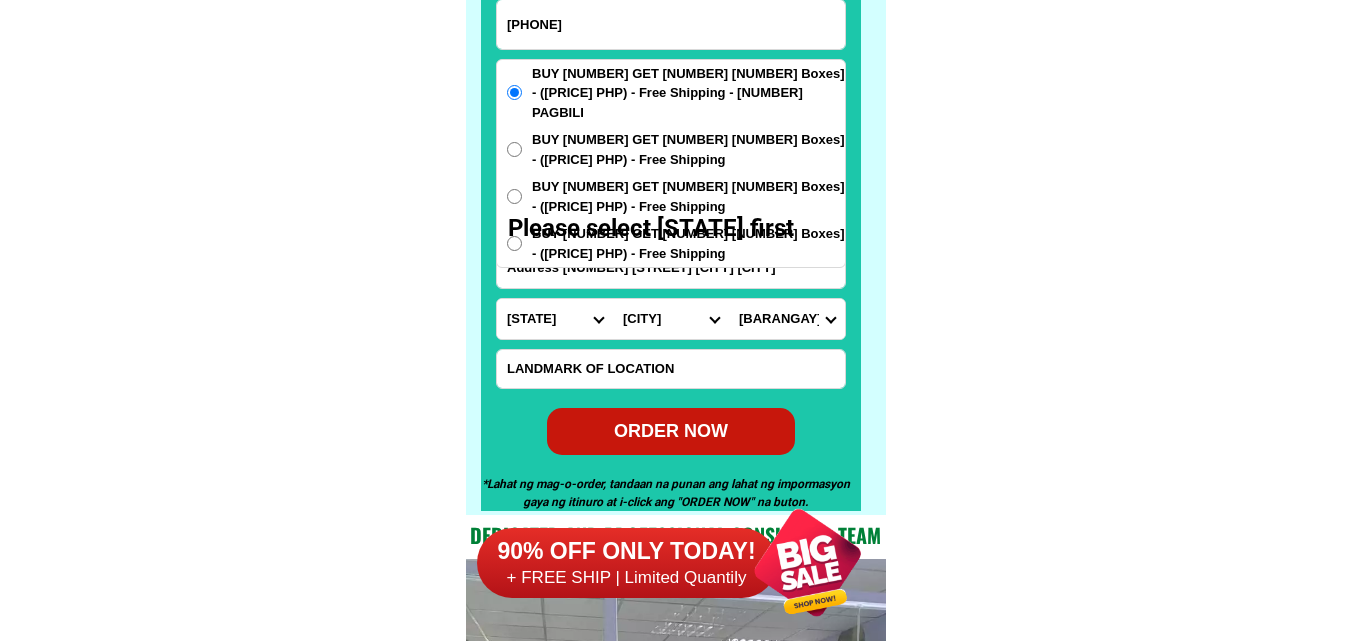 scroll, scrollTop: 15746, scrollLeft: 0, axis: vertical 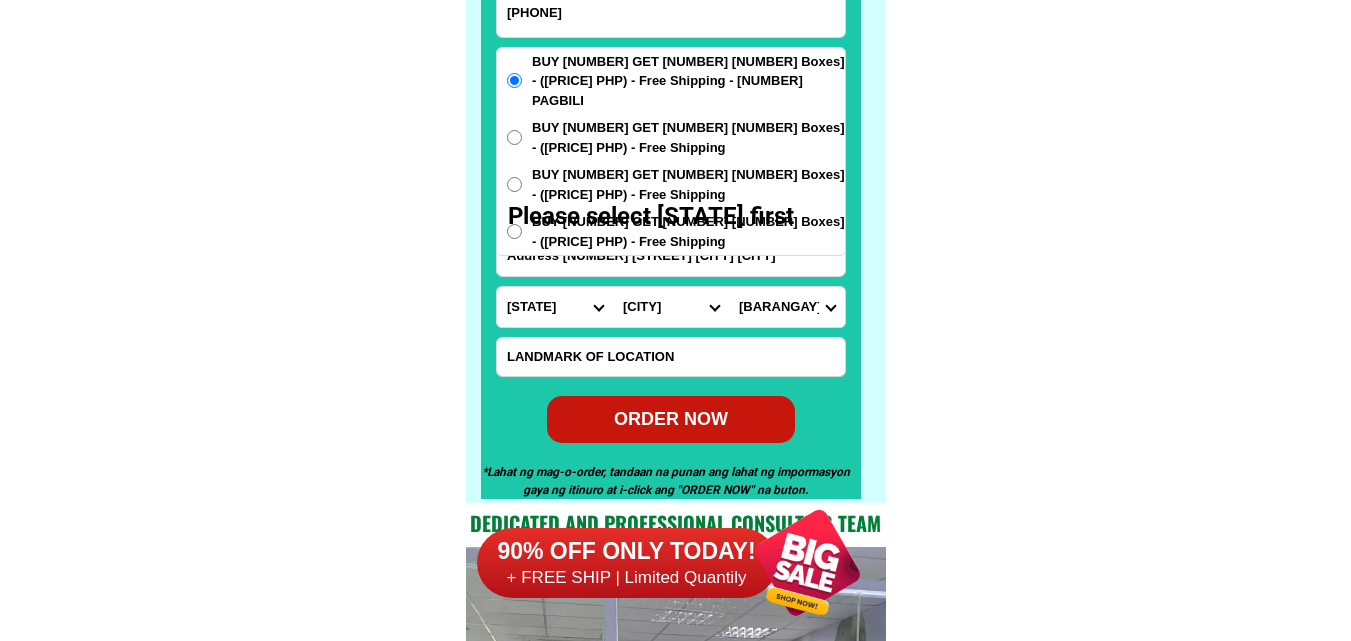 click on "Barangay Barangay 1 Barangay 10 Barangay 100 Barangay 101 Barangay 102 Barangay 103 Barangay 104 Barangay 105 Barangay 106 Barangay 107 Barangay 108 Barangay 109 Barangay 11 Barangay 110 Barangay 111 Barangay 112 Barangay 113 Barangay 114 Barangay 115 Barangay 116 Barangay 117 Barangay 118 Barangay 119 Barangay 12 Barangay 120 Barangay 121 Barangay 122 Barangay 123 Barangay 124 Barangay 125 Barangay 126 Barangay 127 Barangay 128 Barangay 129 Barangay 13 Barangay 130 Barangay 131 Barangay 132 Barangay 133 Barangay 134 Barangay 135 Barangay 136 Barangay 137 Barangay 138 Barangay 139 Barangay 14 Barangay 140 Barangay 141 Barangay 142 Barangay 143 Barangay 144 Barangay 145 Barangay 146 Barangay 147 Barangay 148 Barangay 149 Barangay 15 Barangay 150 Barangay 151 Barangay 152 Barangay 153 Barangay 154 Barangay 155 Barangay 156 Barangay 157 Barangay 158 Barangay 159 Barangay 16 Barangay 160 Barangay 161 Barangay 162 Barangay 163 Barangay 164 Barangay 165 Barangay 166 Barangay 167 Barangay 168 Barangay 169 Barangay 2" at bounding box center (787, 307) 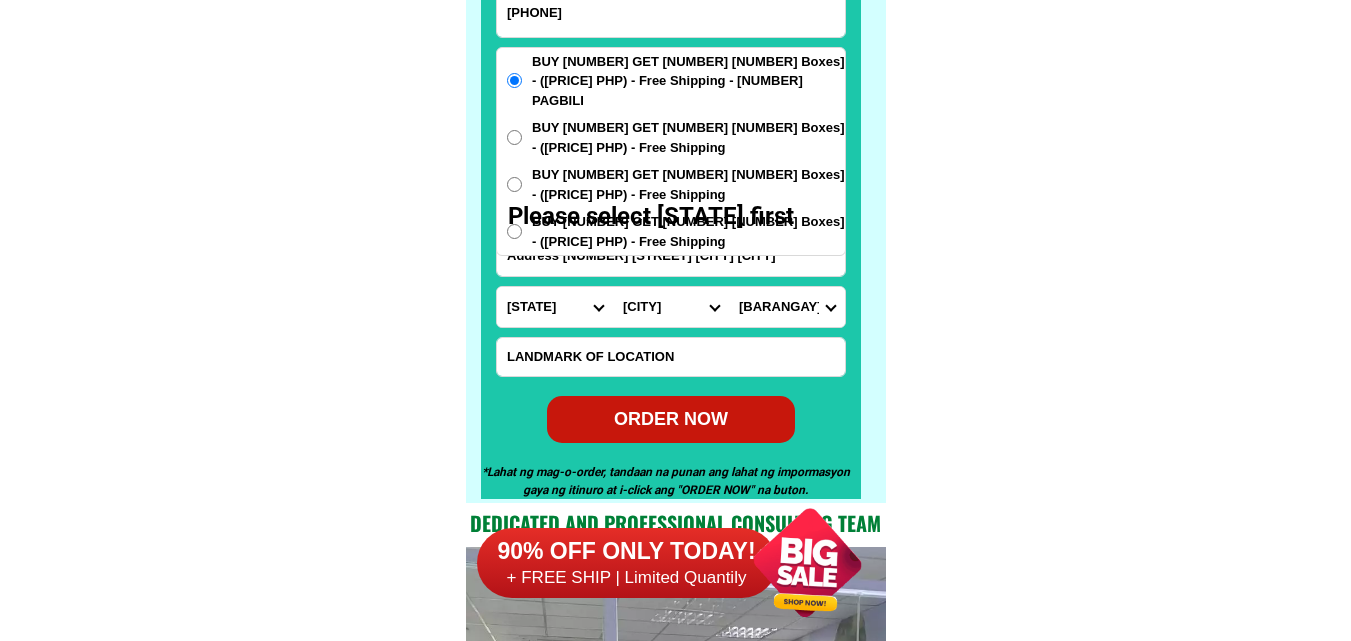 select on "[NUMBER]" 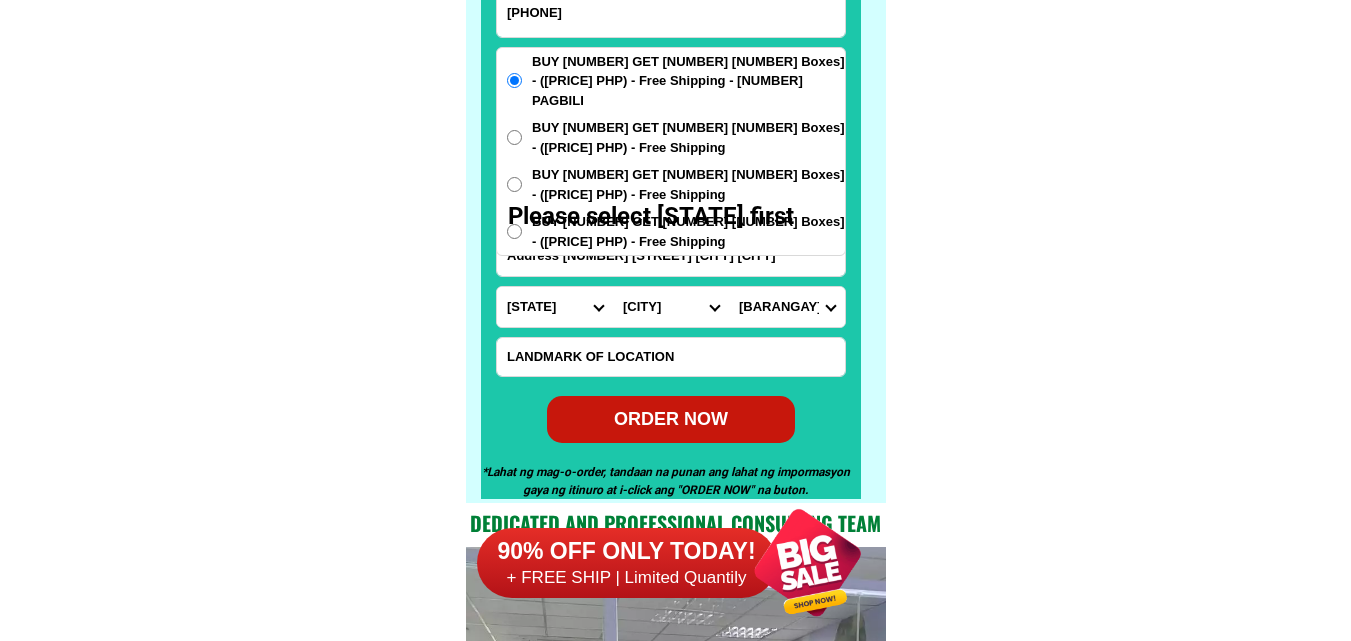 click on "Barangay Barangay 1 Barangay 10 Barangay 100 Barangay 101 Barangay 102 Barangay 103 Barangay 104 Barangay 105 Barangay 106 Barangay 107 Barangay 108 Barangay 109 Barangay 11 Barangay 110 Barangay 111 Barangay 112 Barangay 113 Barangay 114 Barangay 115 Barangay 116 Barangay 117 Barangay 118 Barangay 119 Barangay 12 Barangay 120 Barangay 121 Barangay 122 Barangay 123 Barangay 124 Barangay 125 Barangay 126 Barangay 127 Barangay 128 Barangay 129 Barangay 13 Barangay 130 Barangay 131 Barangay 132 Barangay 133 Barangay 134 Barangay 135 Barangay 136 Barangay 137 Barangay 138 Barangay 139 Barangay 14 Barangay 140 Barangay 141 Barangay 142 Barangay 143 Barangay 144 Barangay 145 Barangay 146 Barangay 147 Barangay 148 Barangay 149 Barangay 15 Barangay 150 Barangay 151 Barangay 152 Barangay 153 Barangay 154 Barangay 155 Barangay 156 Barangay 157 Barangay 158 Barangay 159 Barangay 16 Barangay 160 Barangay 161 Barangay 162 Barangay 163 Barangay 164 Barangay 165 Barangay 166 Barangay 167 Barangay 168 Barangay 169 Barangay 2" at bounding box center (787, 307) 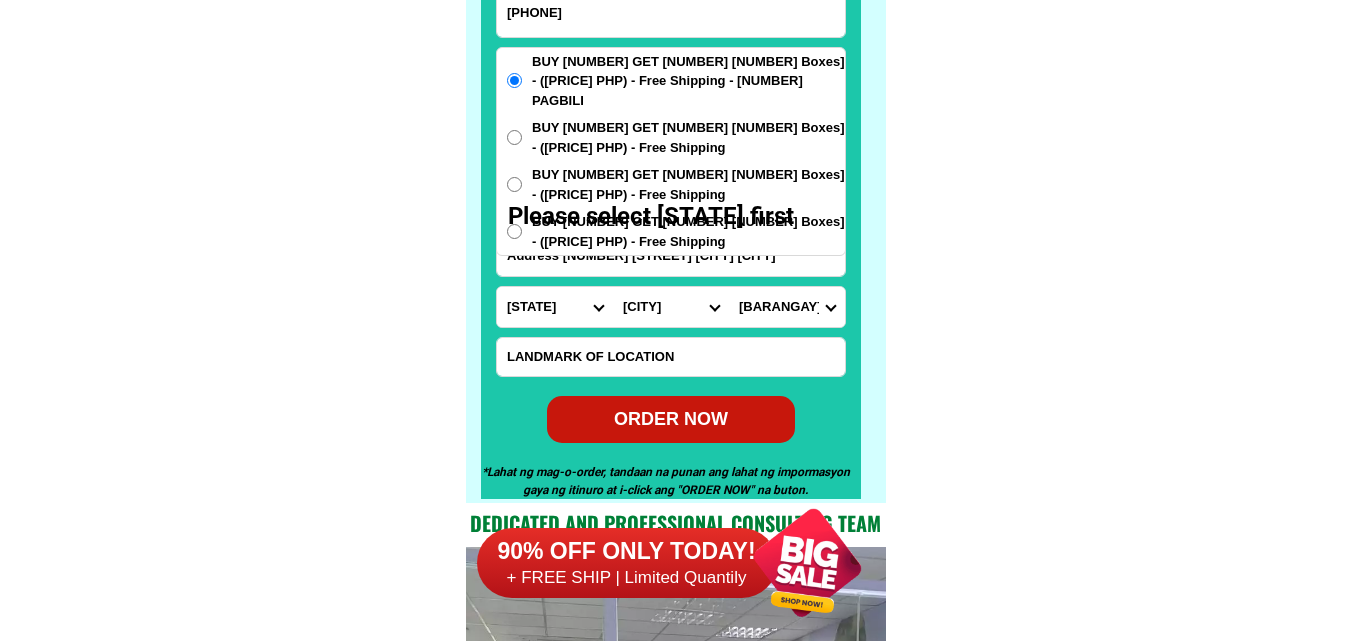 click on "ORDER NOW" at bounding box center [671, 418] 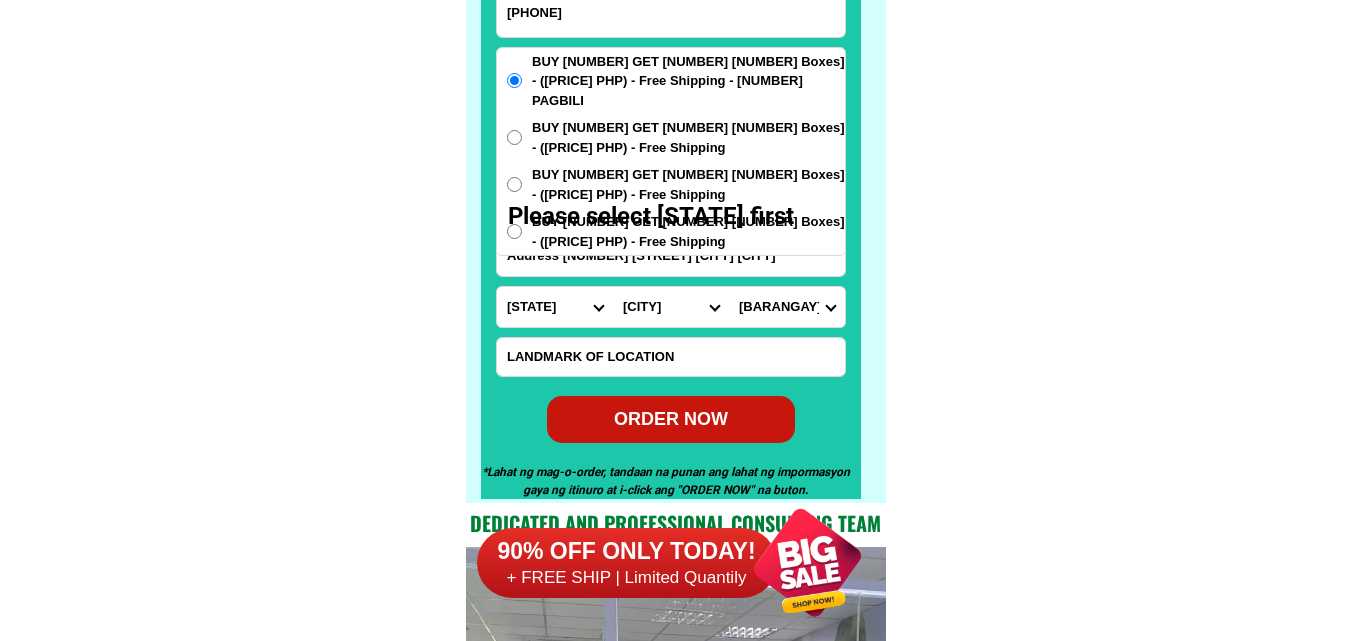 radio on "true" 